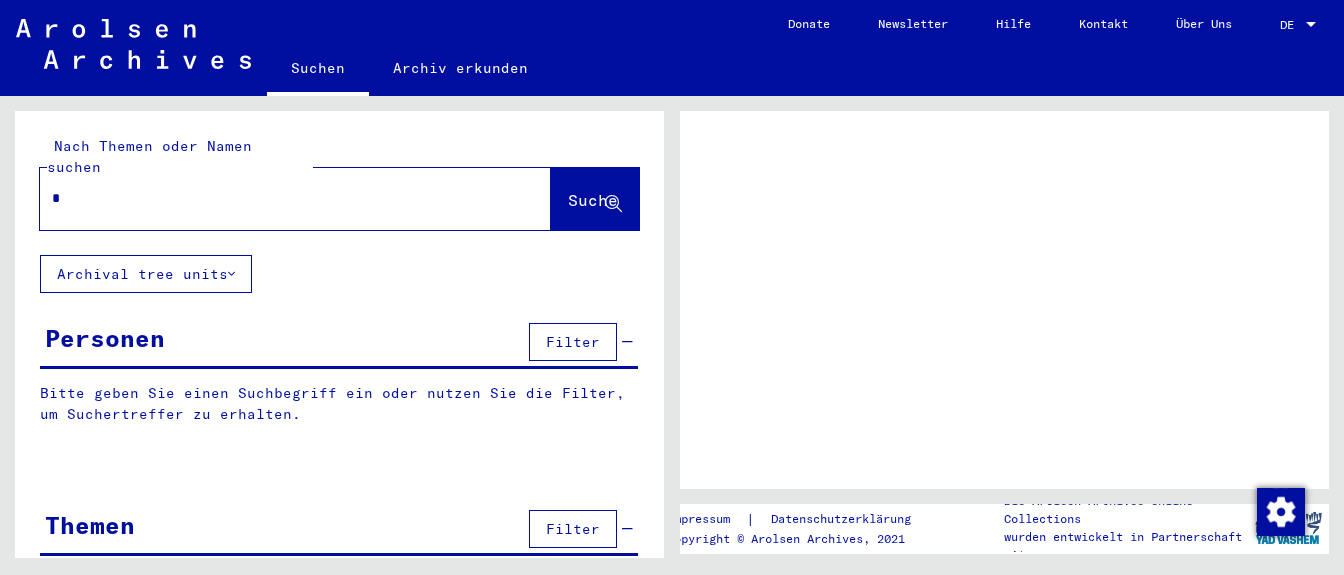 scroll, scrollTop: 0, scrollLeft: 0, axis: both 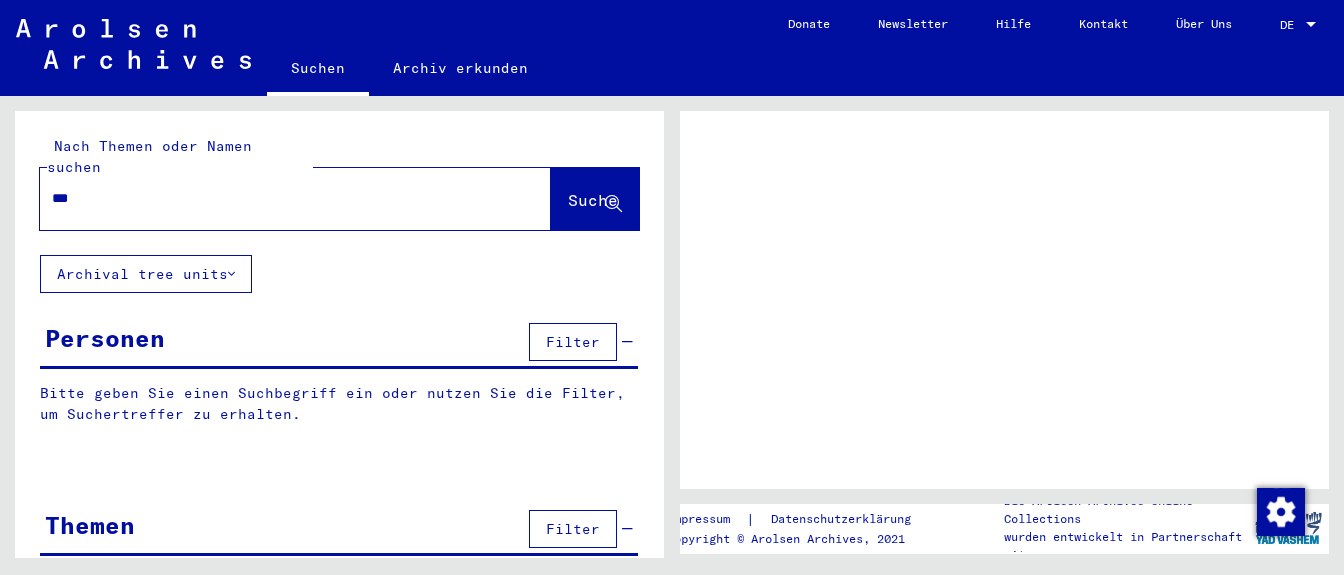 type on "**" 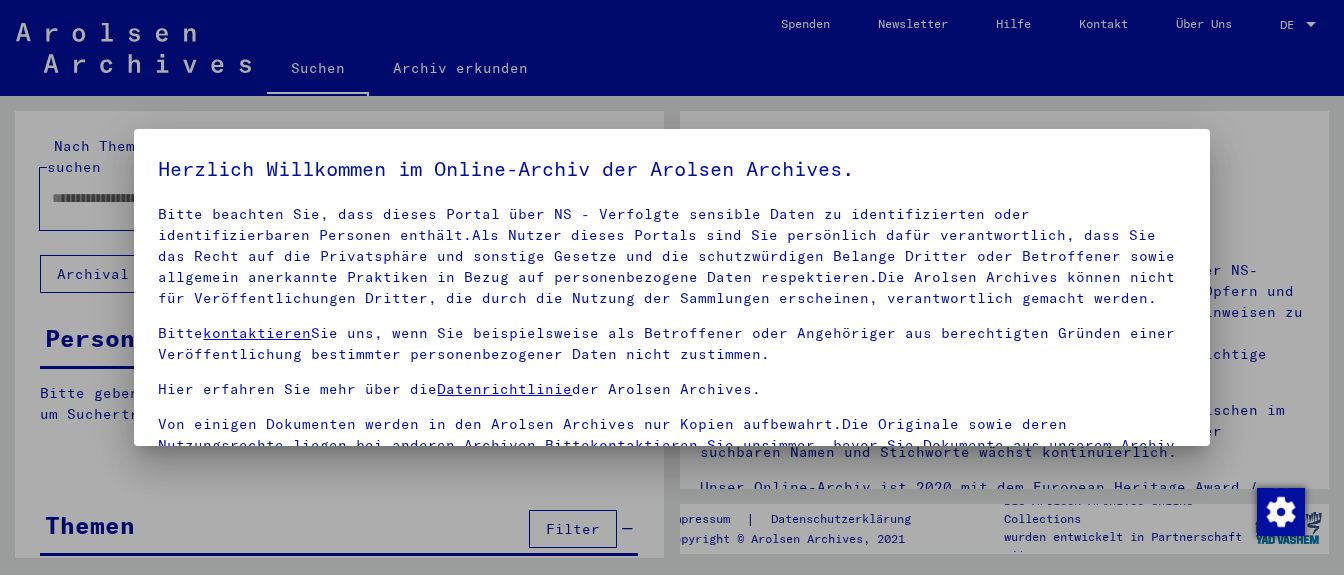 scroll, scrollTop: 105, scrollLeft: 0, axis: vertical 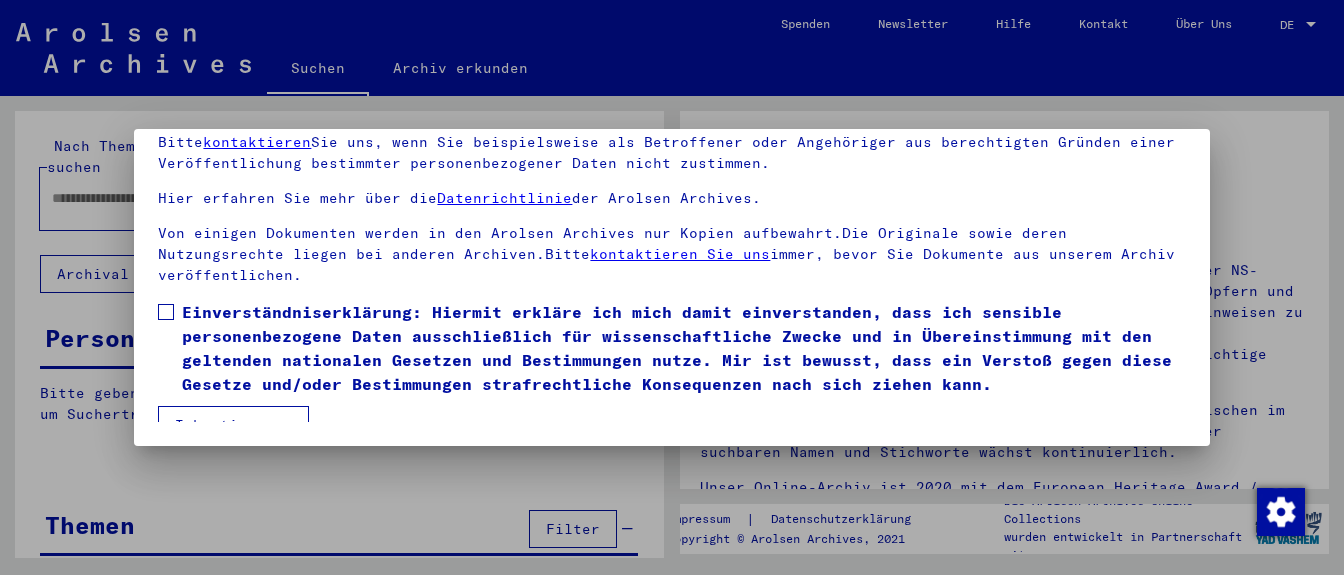 click on "Ich stimme zu" at bounding box center [233, 425] 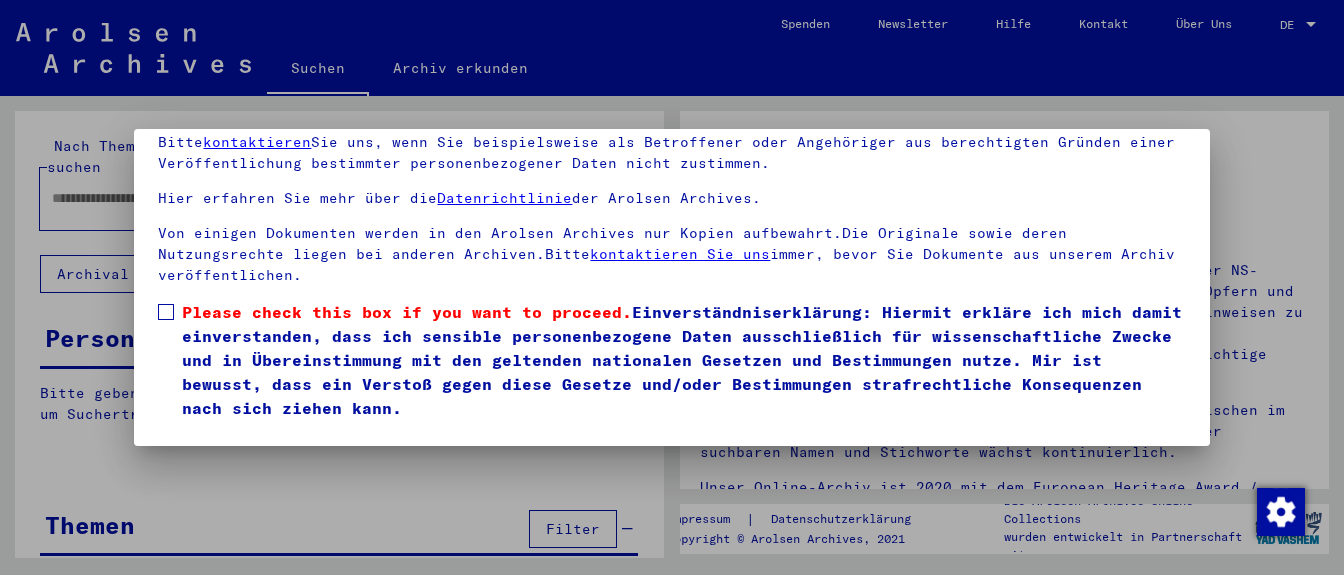 click on "Please check this box if you want to proceed.    Einverständniserklärung: Hiermit erkläre ich mich damit einverstanden, dass ich sensible personenbezogene Daten ausschließlich für wissenschaftliche Zwecke und in Übereinstimmung mit den geltenden nationalen Gesetzen und Bestimmungen nutze. Mir ist bewusst, dass ein Verstoß gegen diese Gesetze und/oder Bestimmungen strafrechtliche Konsequenzen nach sich ziehen kann." at bounding box center (671, 360) 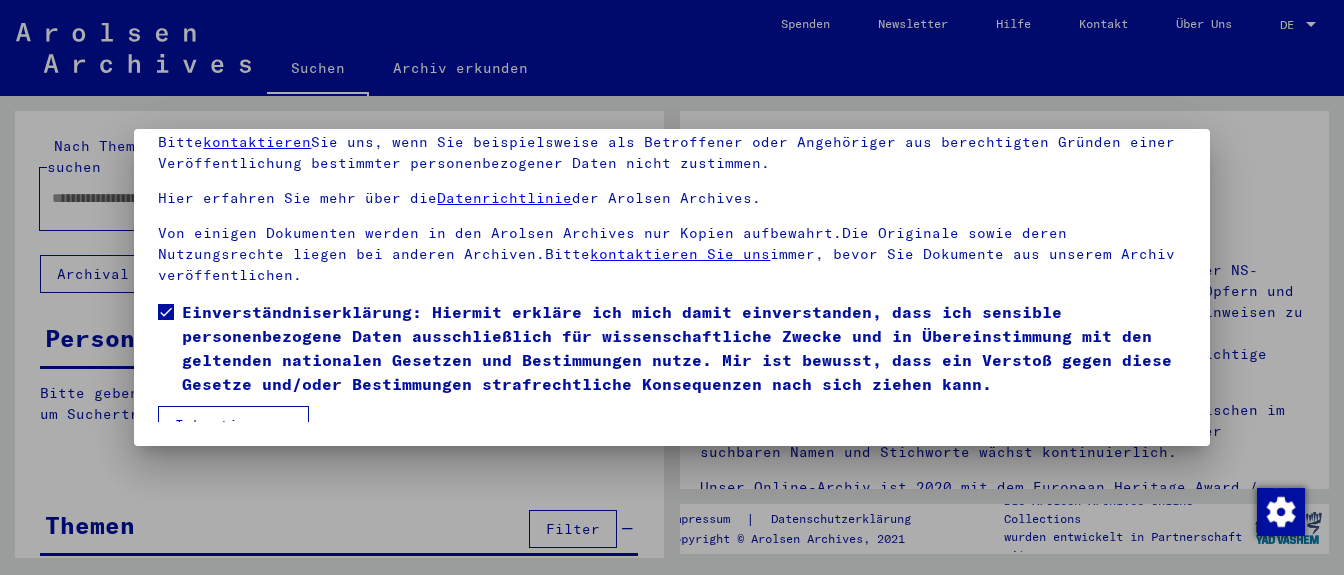 click on "Ich stimme zu" at bounding box center (233, 425) 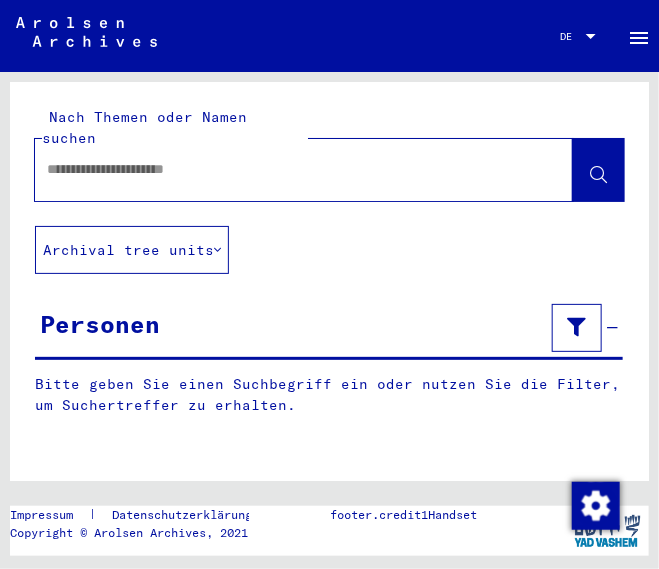 click at bounding box center (286, 169) 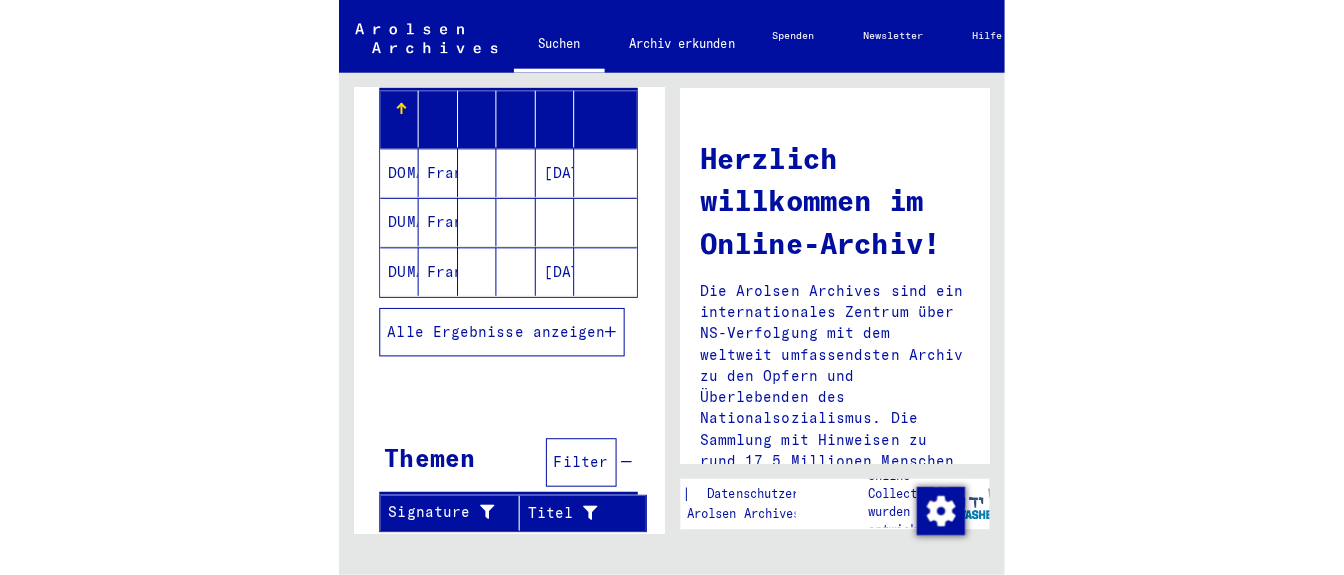 scroll, scrollTop: 202, scrollLeft: 0, axis: vertical 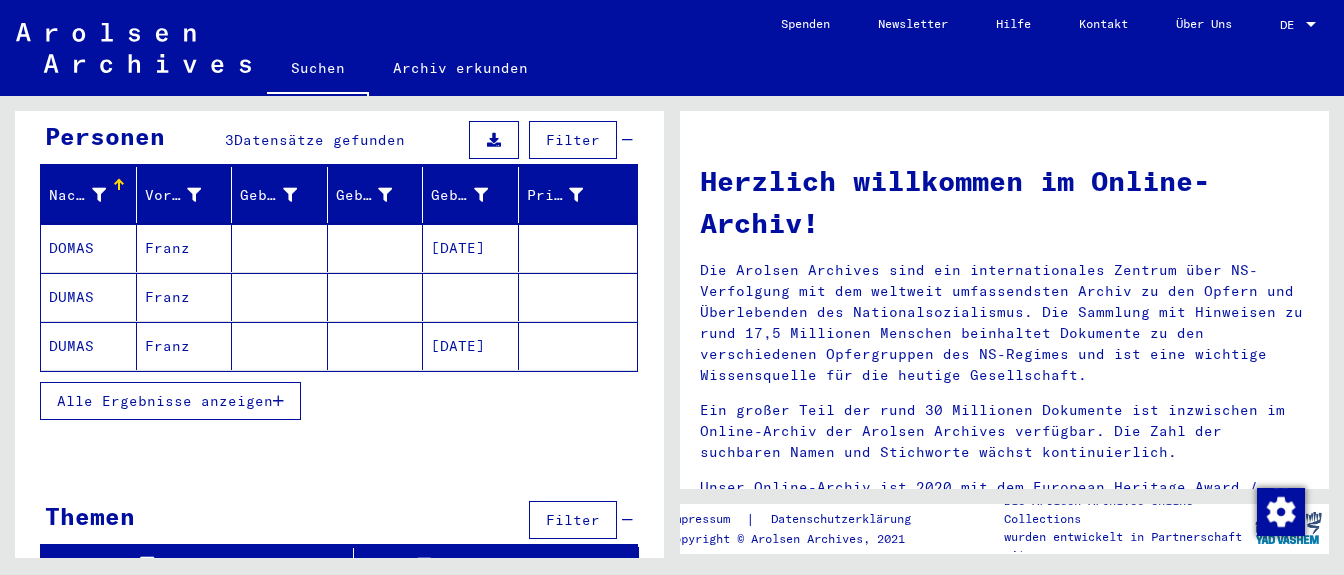 click on "Franz" at bounding box center (185, 346) 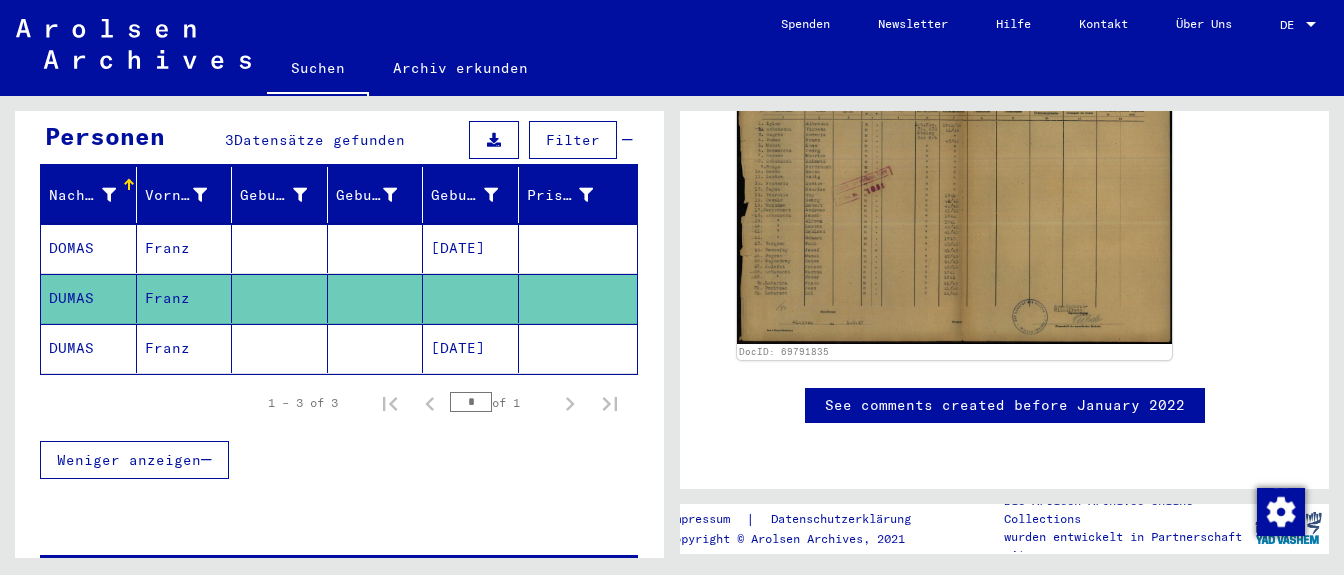 scroll, scrollTop: 280, scrollLeft: 0, axis: vertical 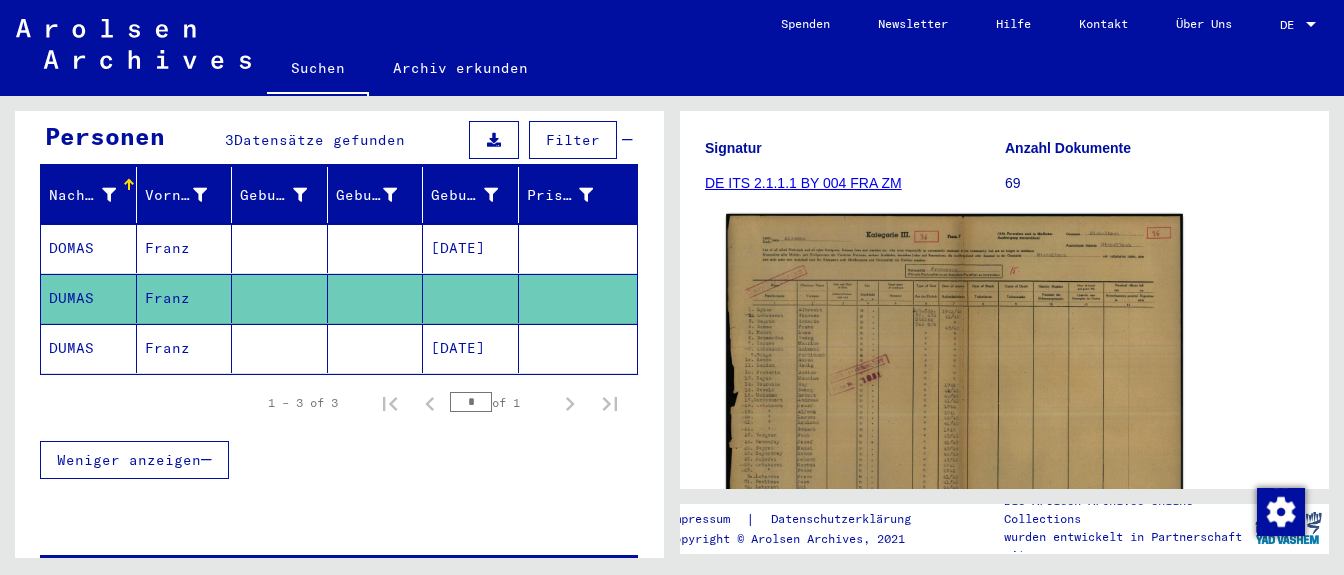 click 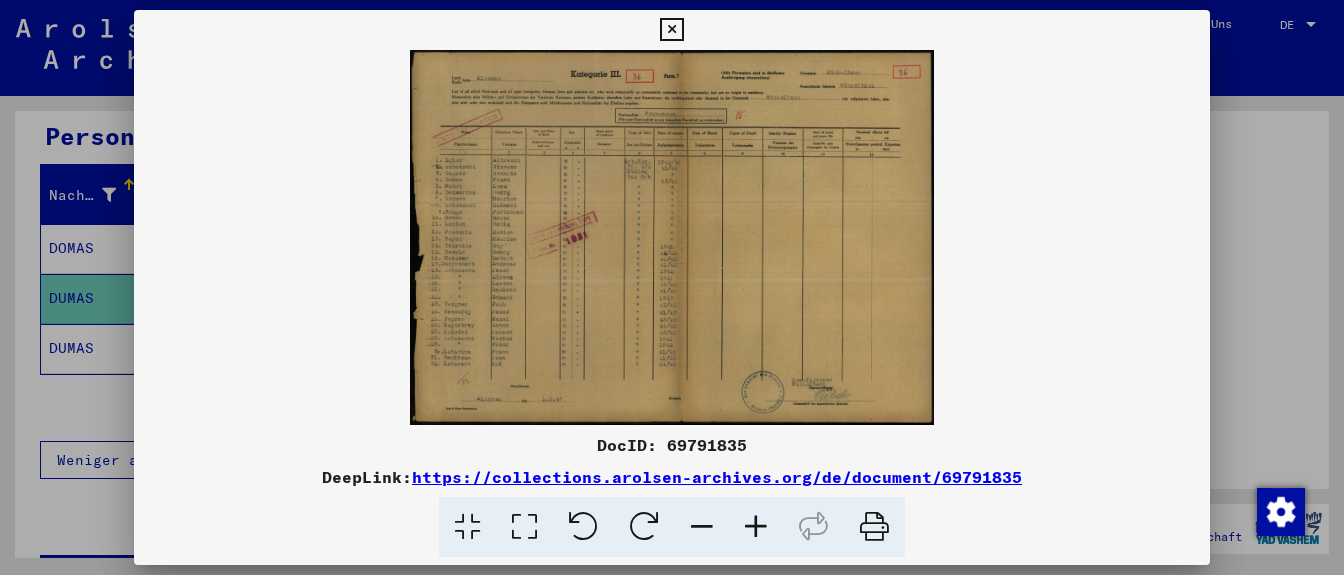 click at bounding box center [756, 527] 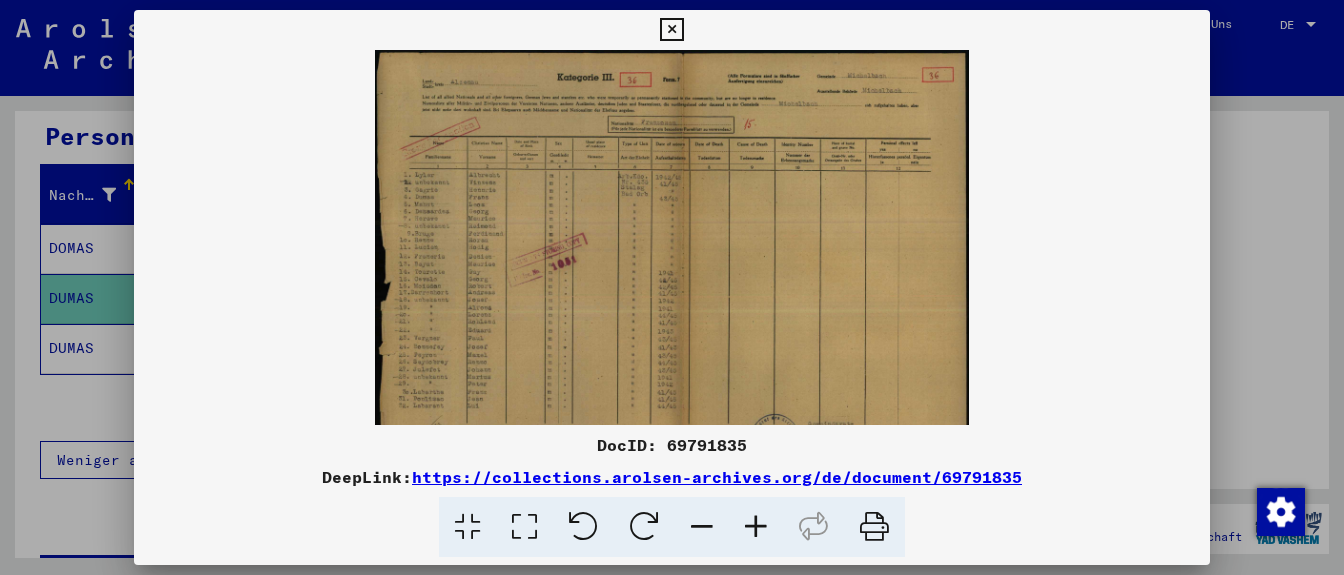 click at bounding box center (756, 527) 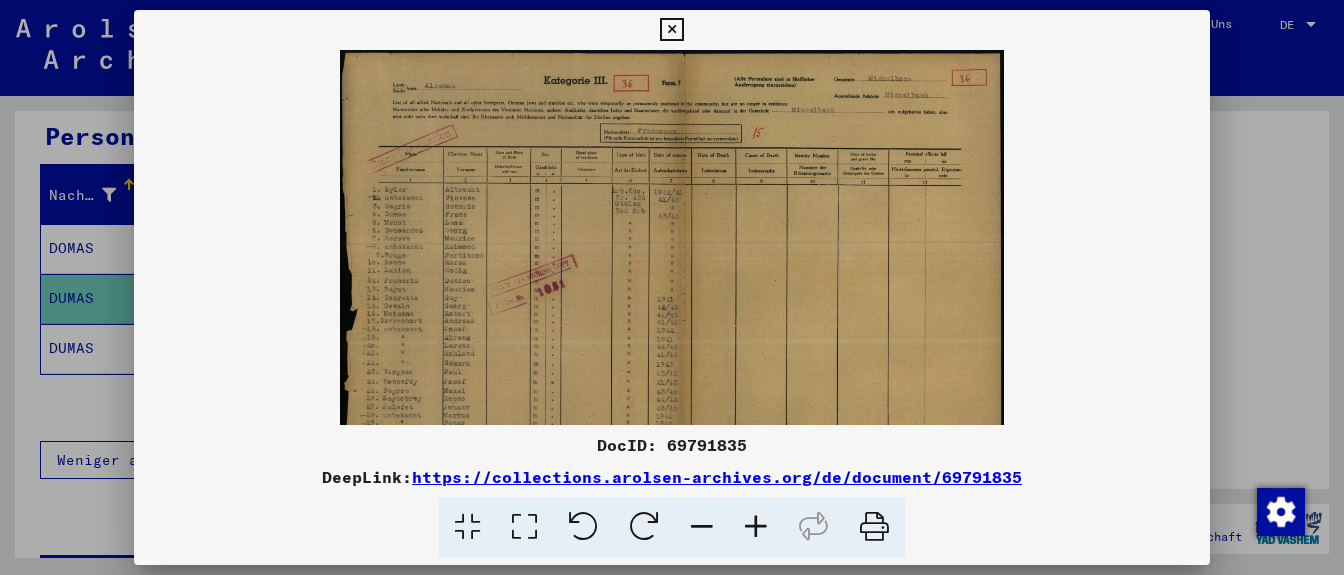 click at bounding box center (756, 527) 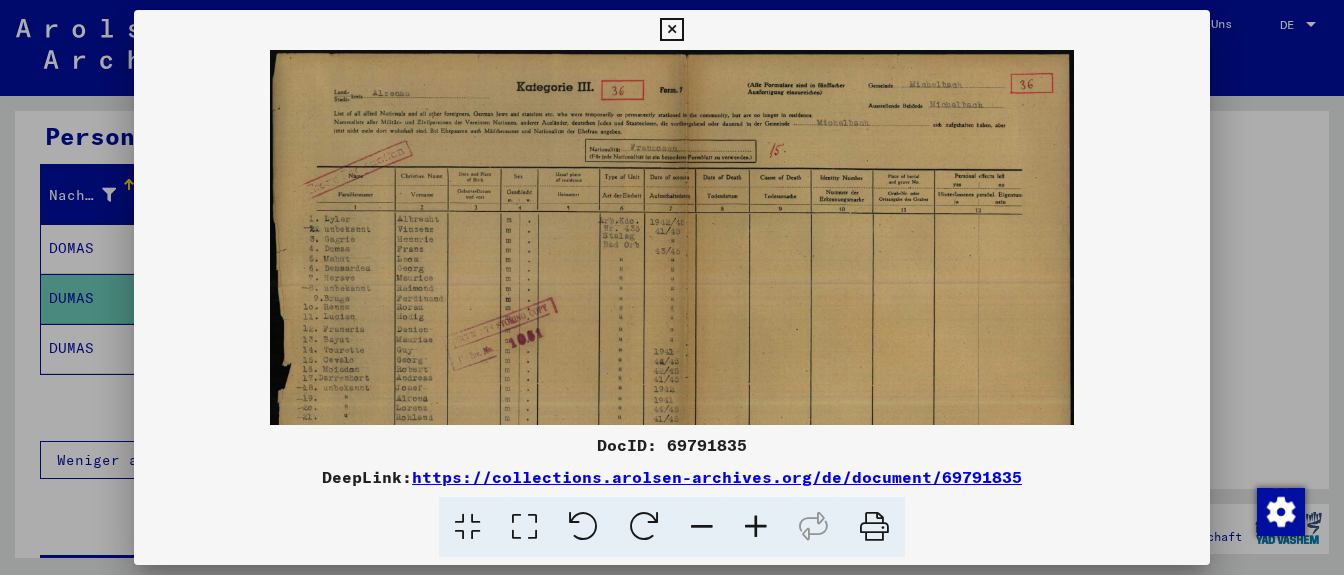 click at bounding box center [756, 527] 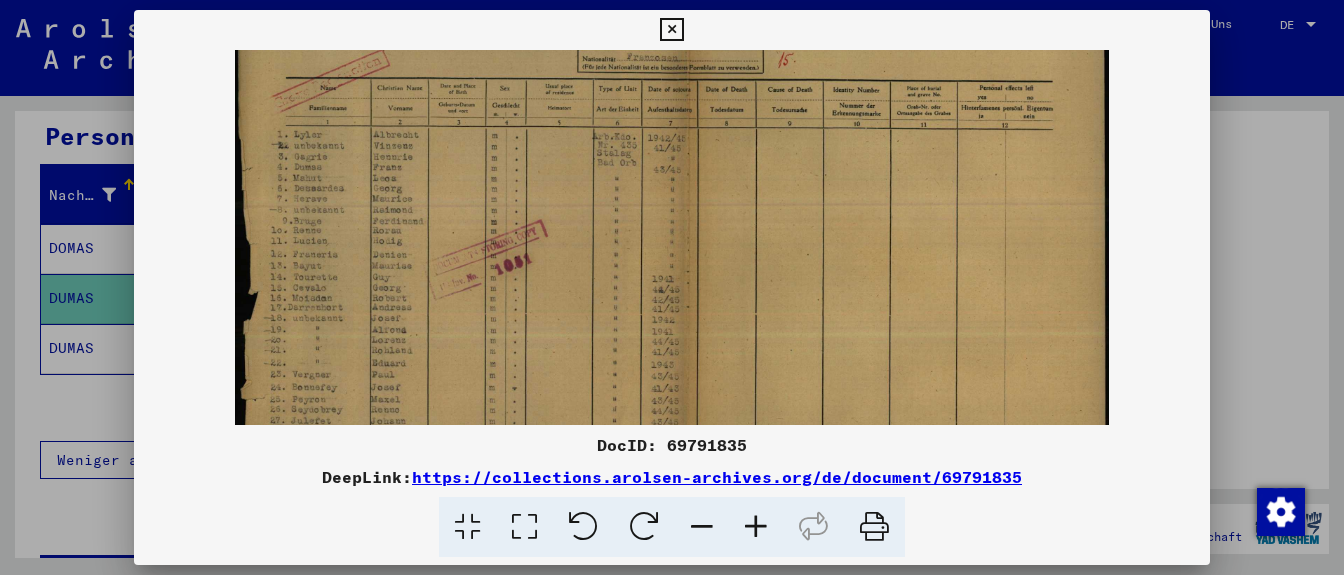 scroll, scrollTop: 132, scrollLeft: 0, axis: vertical 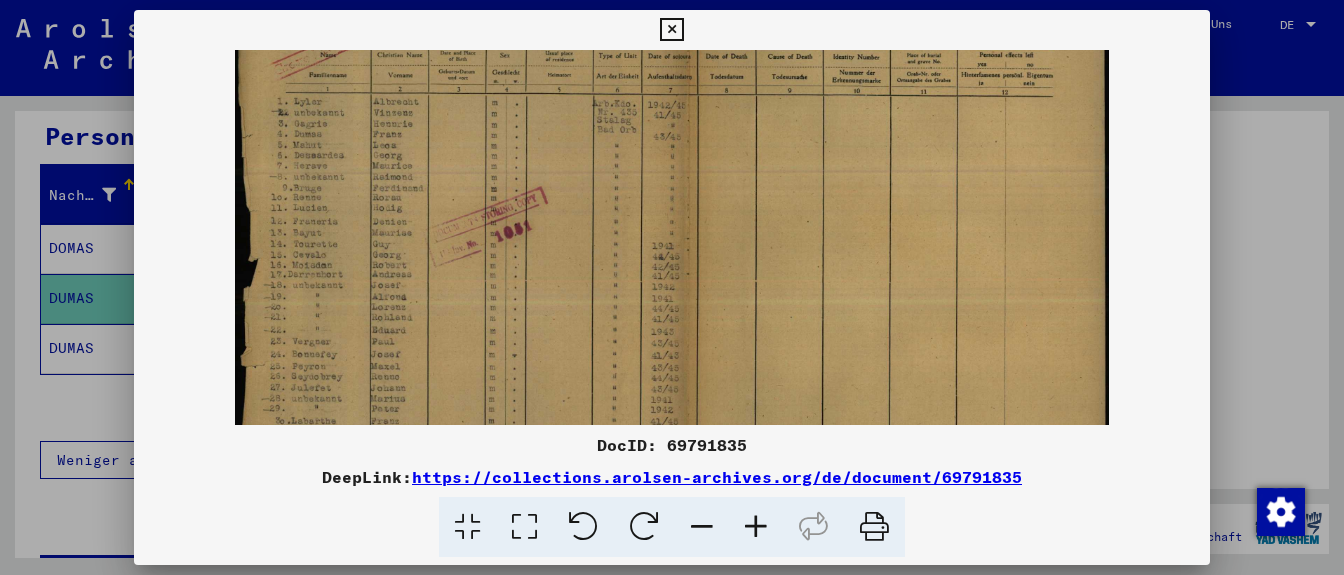 drag, startPoint x: 399, startPoint y: 326, endPoint x: 413, endPoint y: 217, distance: 109.89541 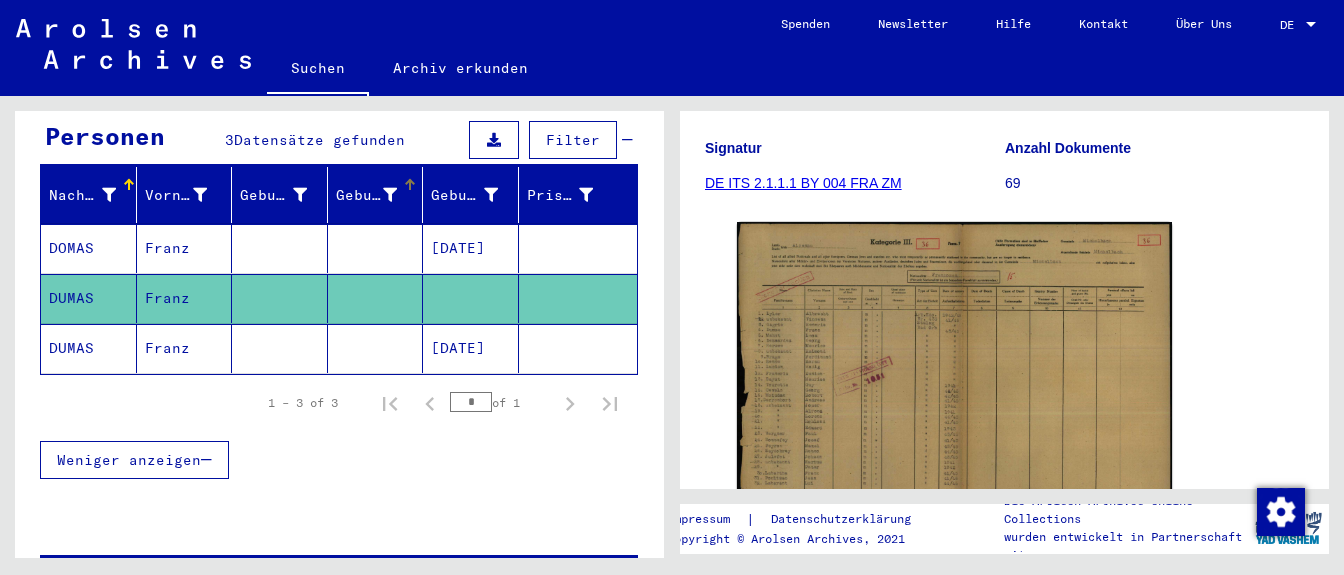 scroll, scrollTop: 0, scrollLeft: 0, axis: both 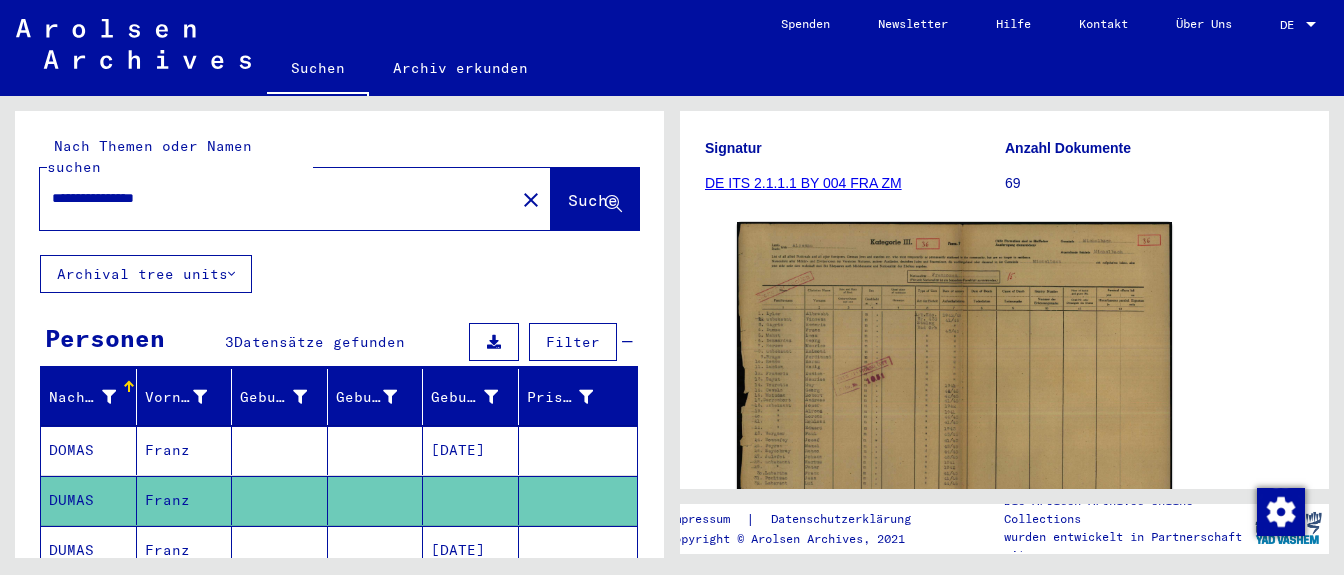 drag, startPoint x: 108, startPoint y: 174, endPoint x: 616, endPoint y: 207, distance: 509.0707 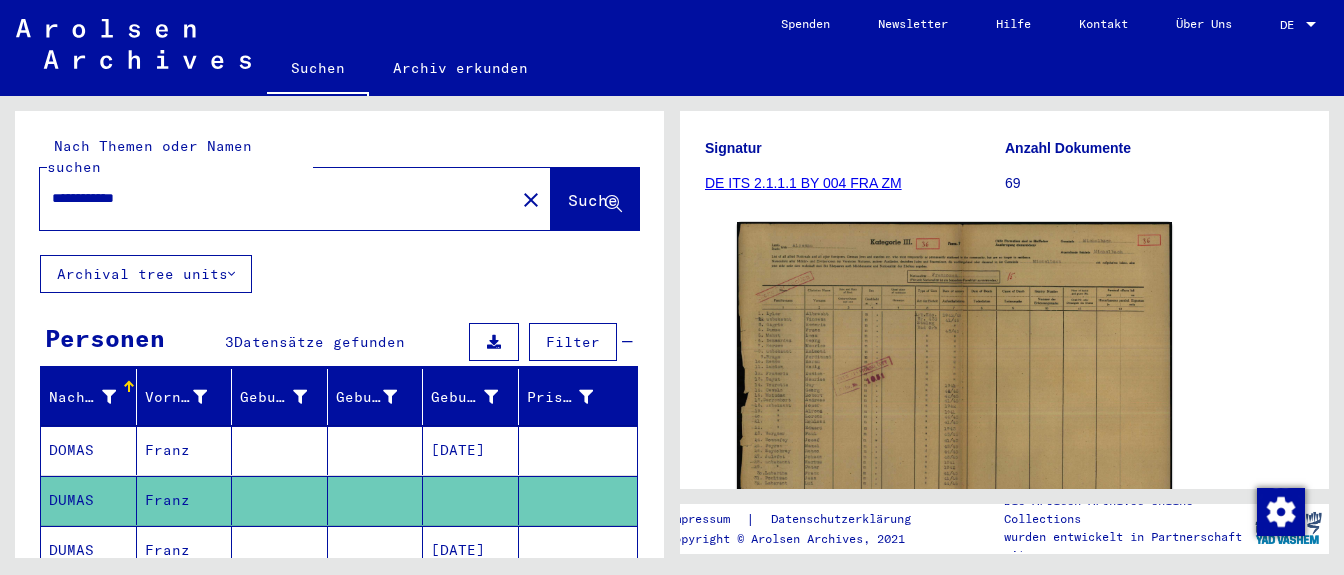 type on "**********" 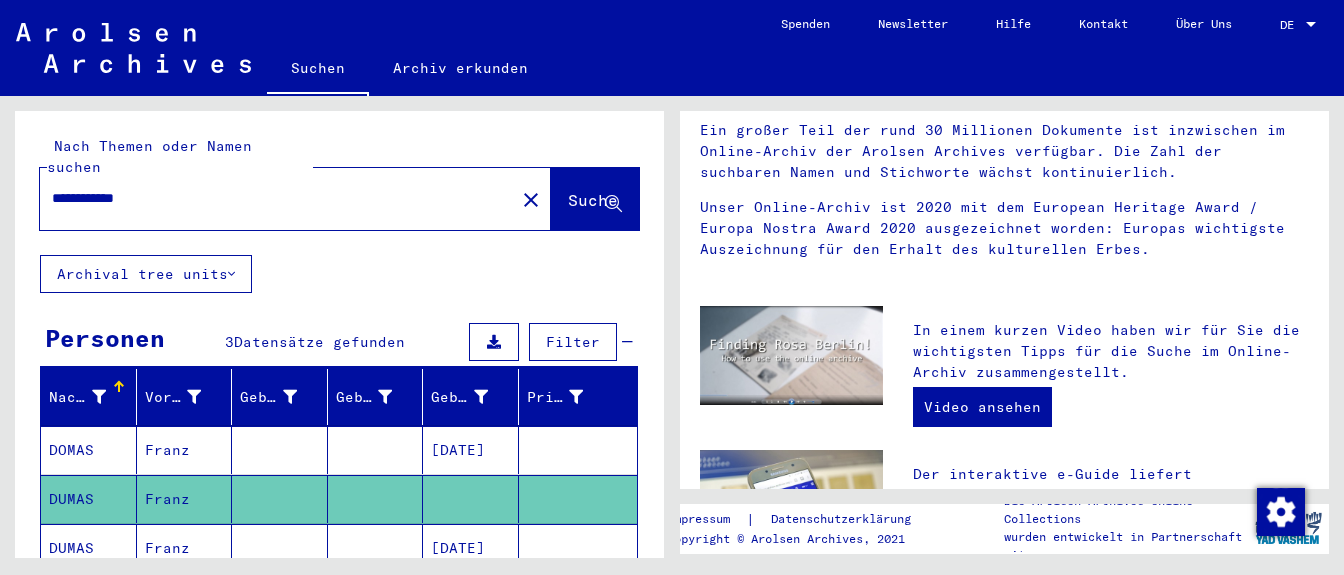 scroll, scrollTop: 0, scrollLeft: 0, axis: both 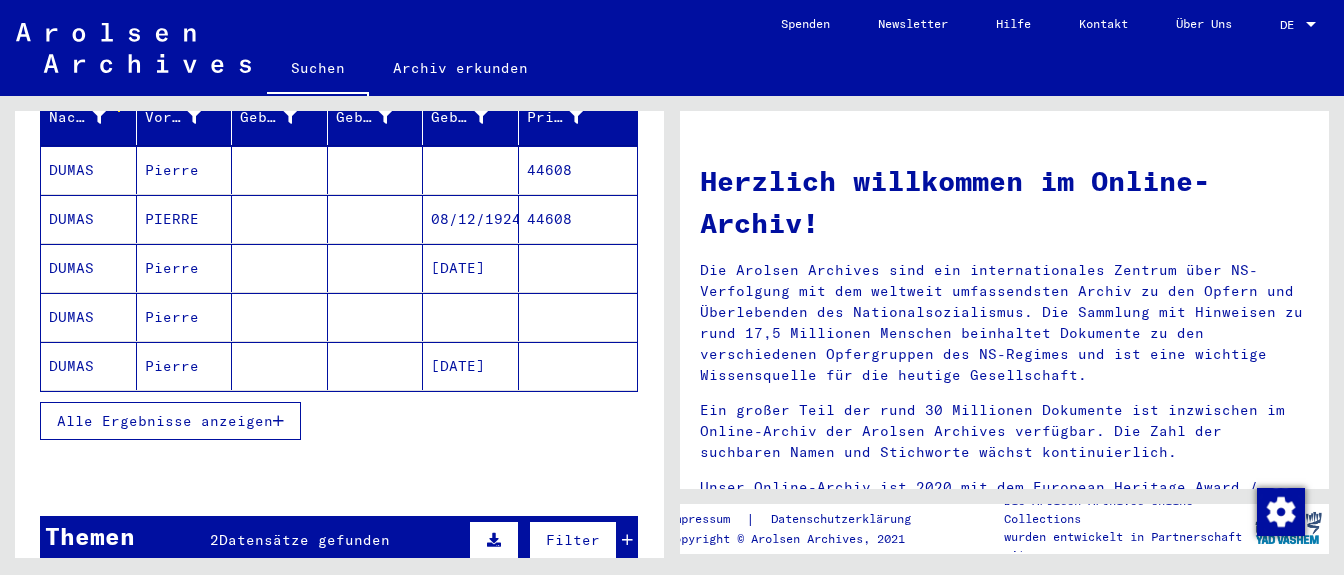 click on "Alle Ergebnisse anzeigen" at bounding box center [165, 421] 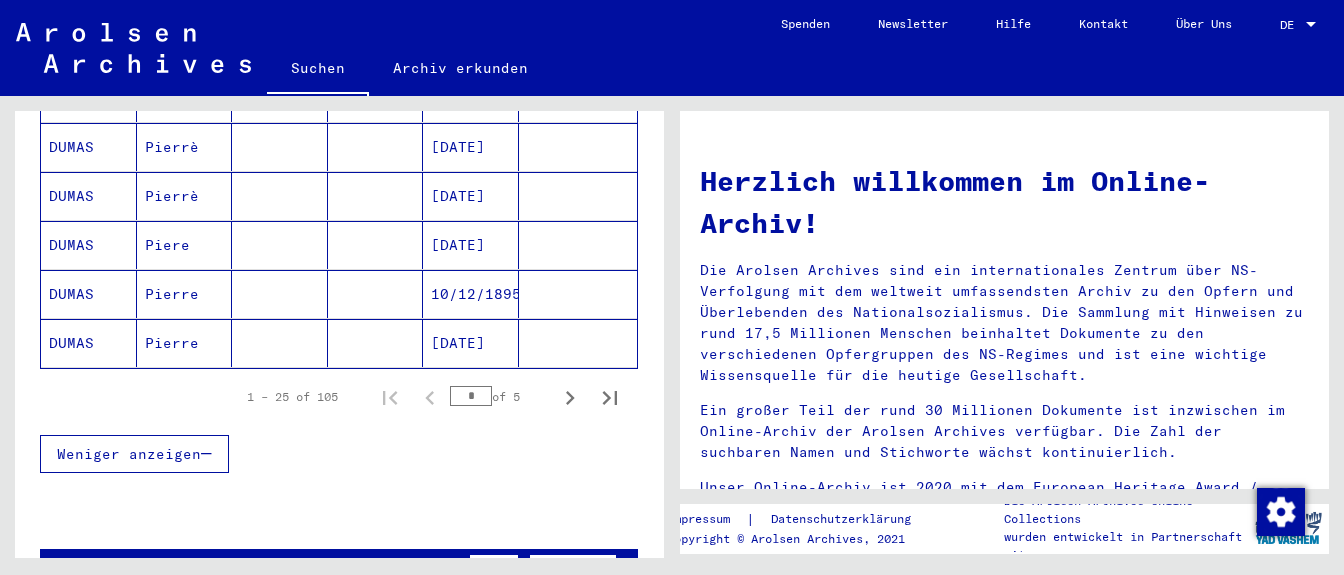 scroll, scrollTop: 1400, scrollLeft: 0, axis: vertical 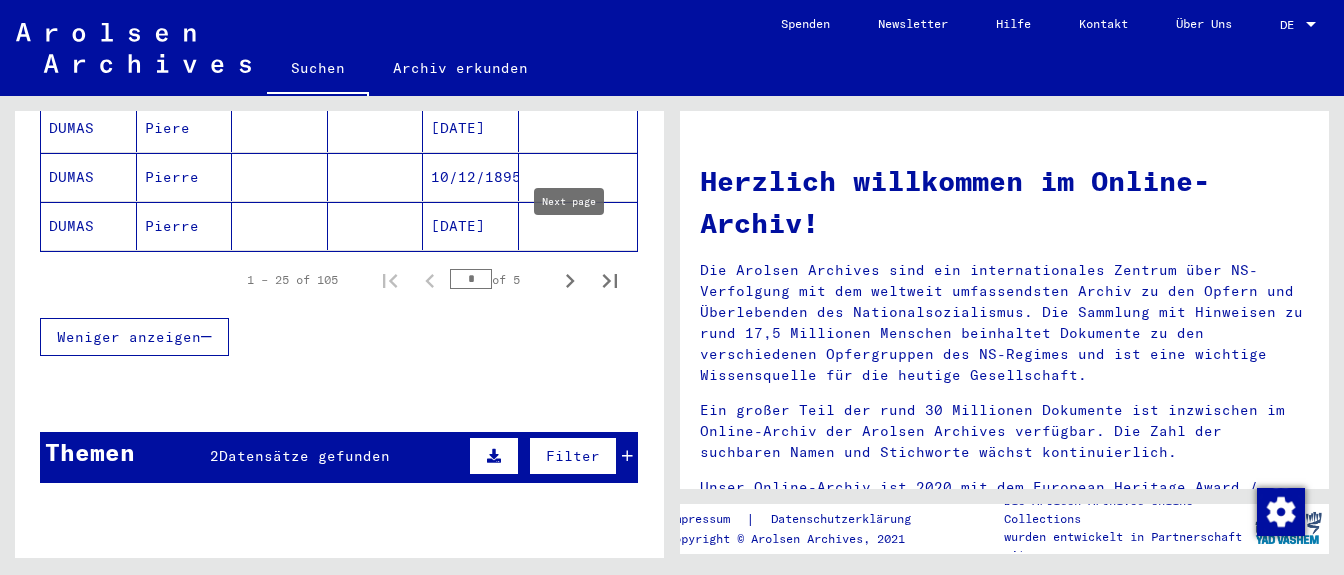 click 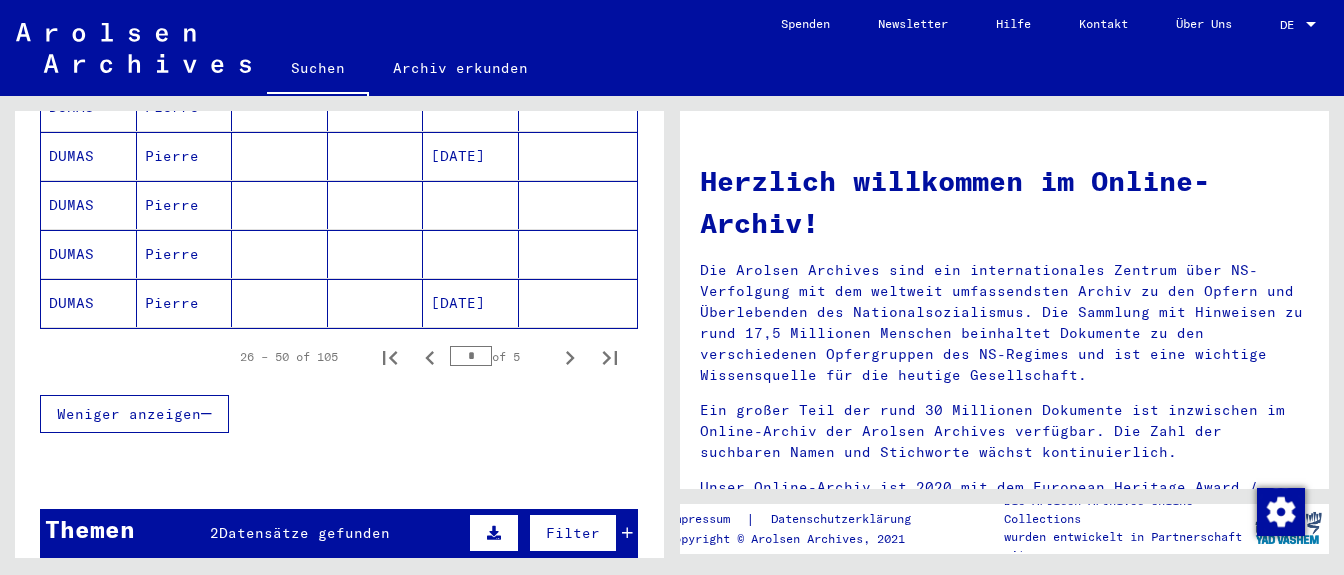 scroll, scrollTop: 1400, scrollLeft: 0, axis: vertical 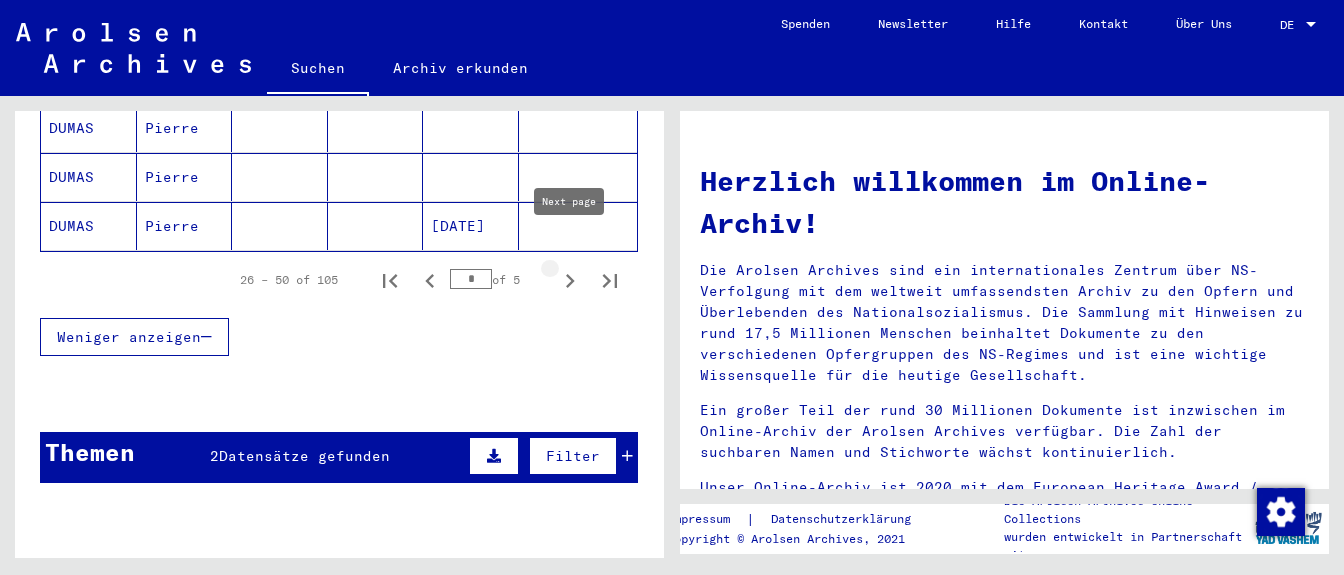 click 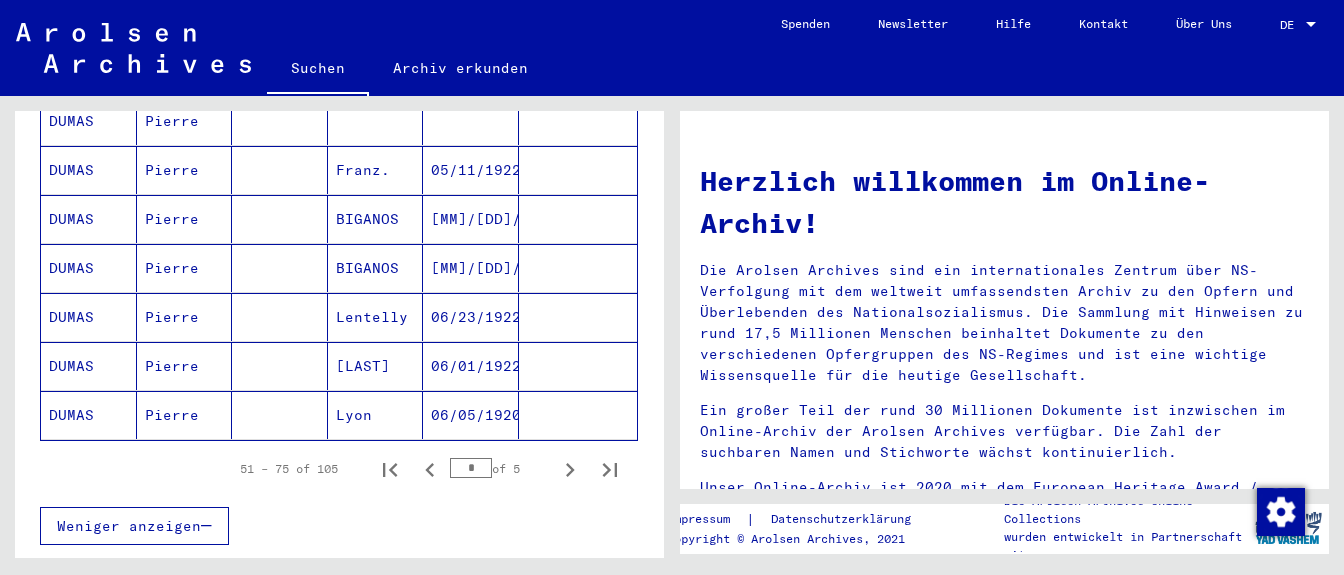 scroll, scrollTop: 1400, scrollLeft: 0, axis: vertical 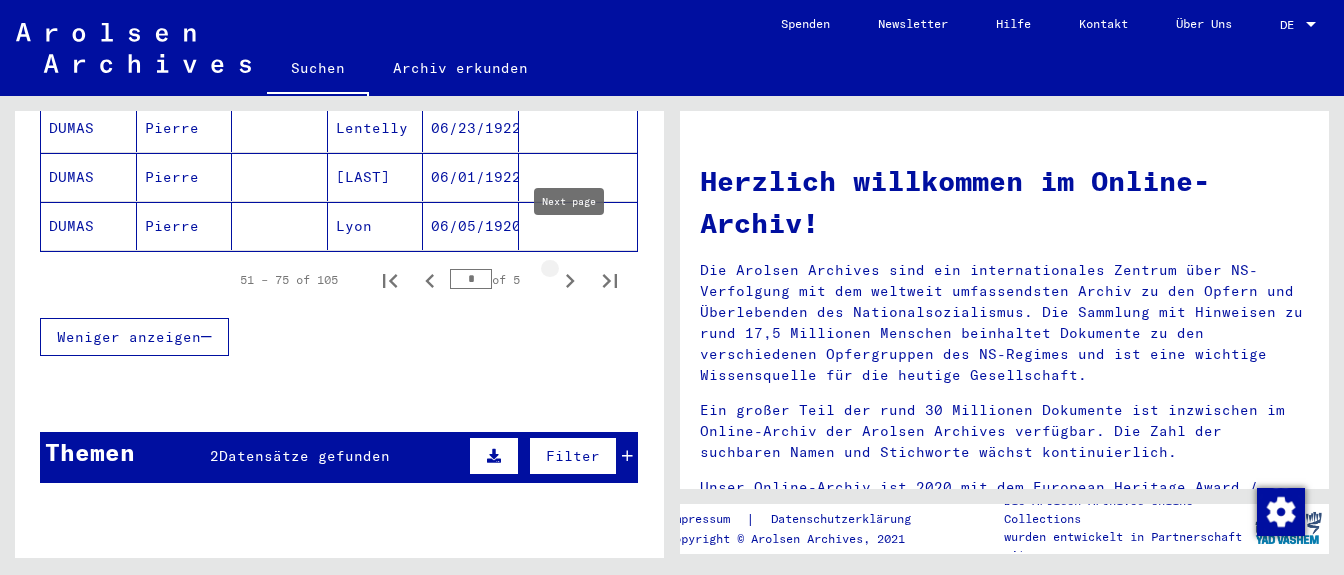 click 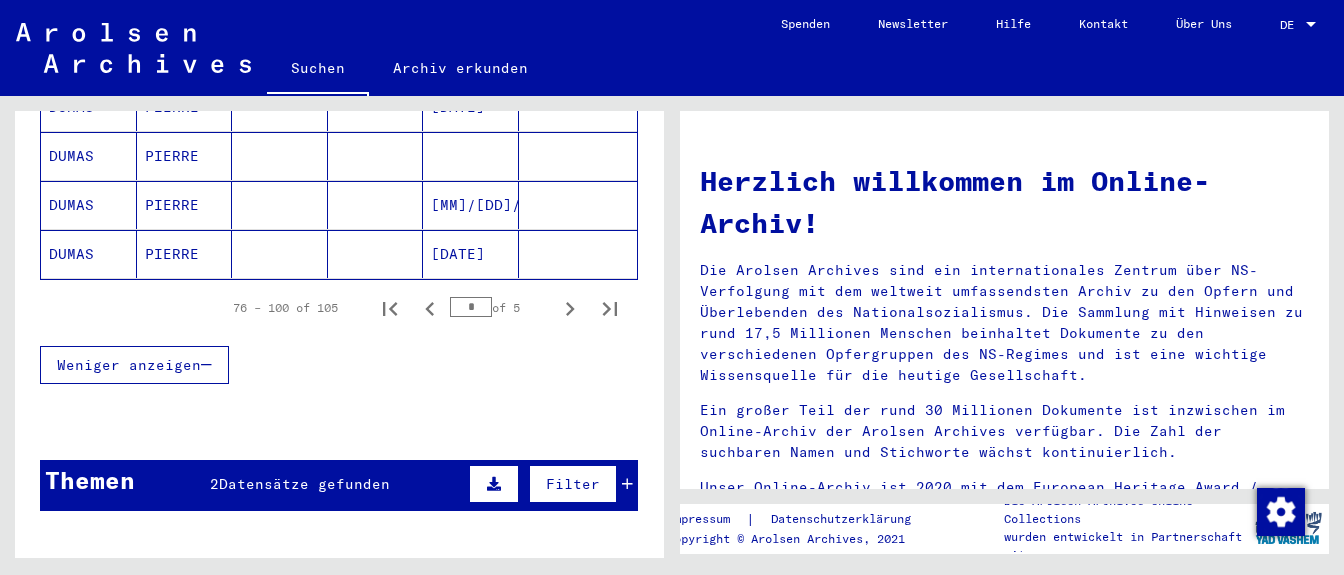 scroll, scrollTop: 1400, scrollLeft: 0, axis: vertical 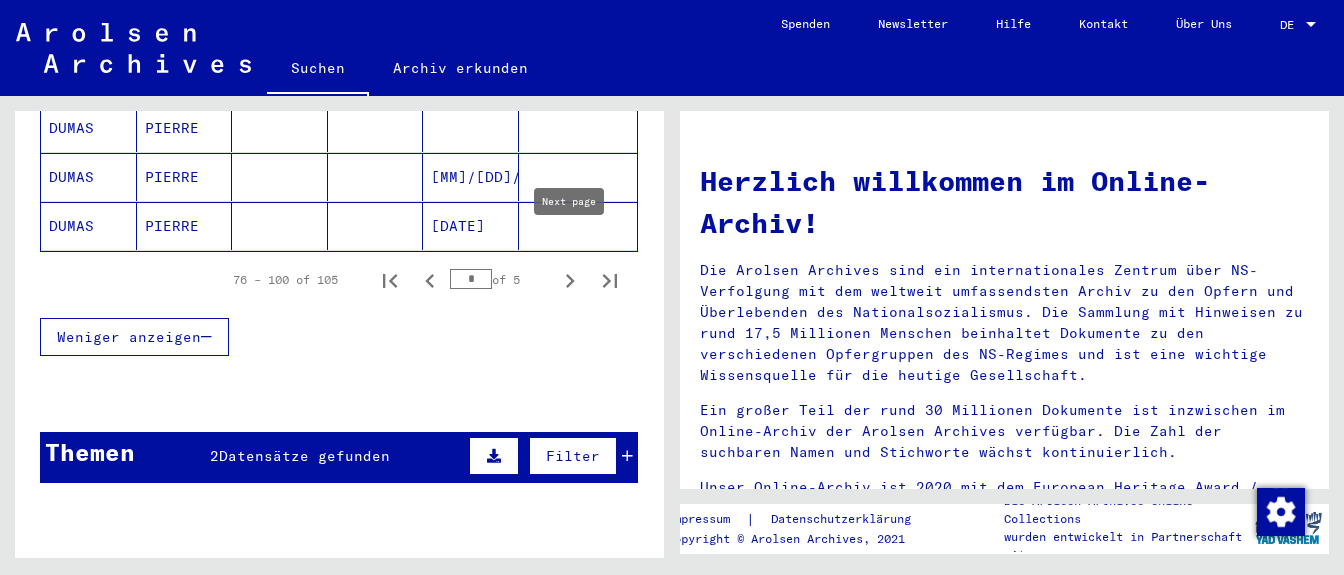click 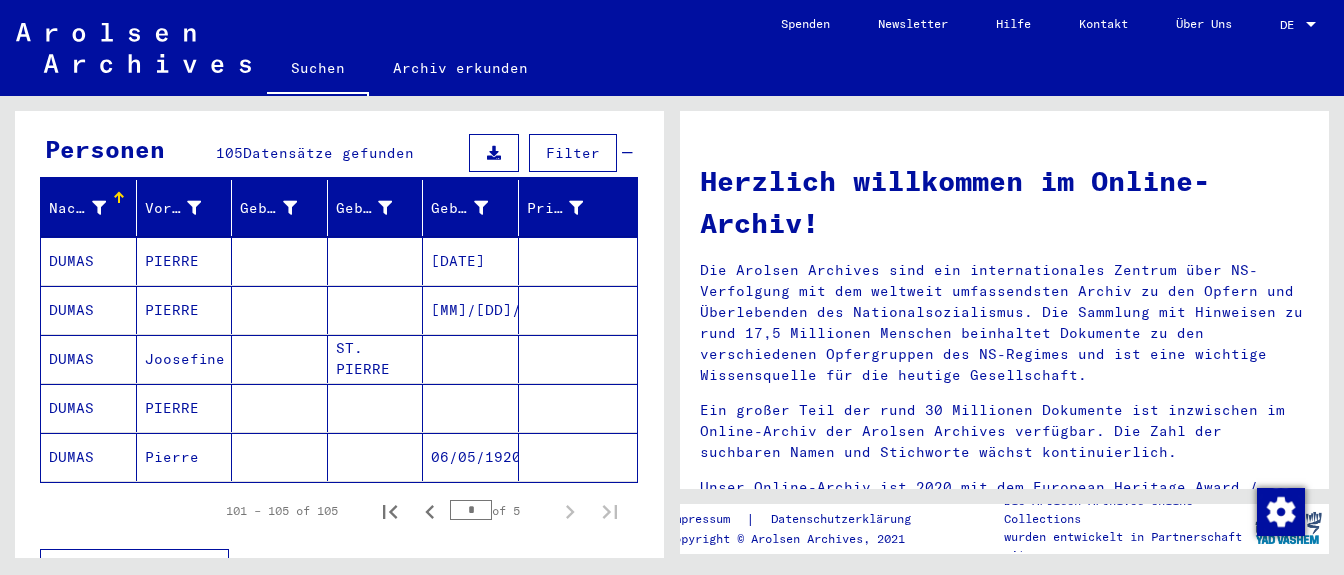 scroll, scrollTop: 0, scrollLeft: 0, axis: both 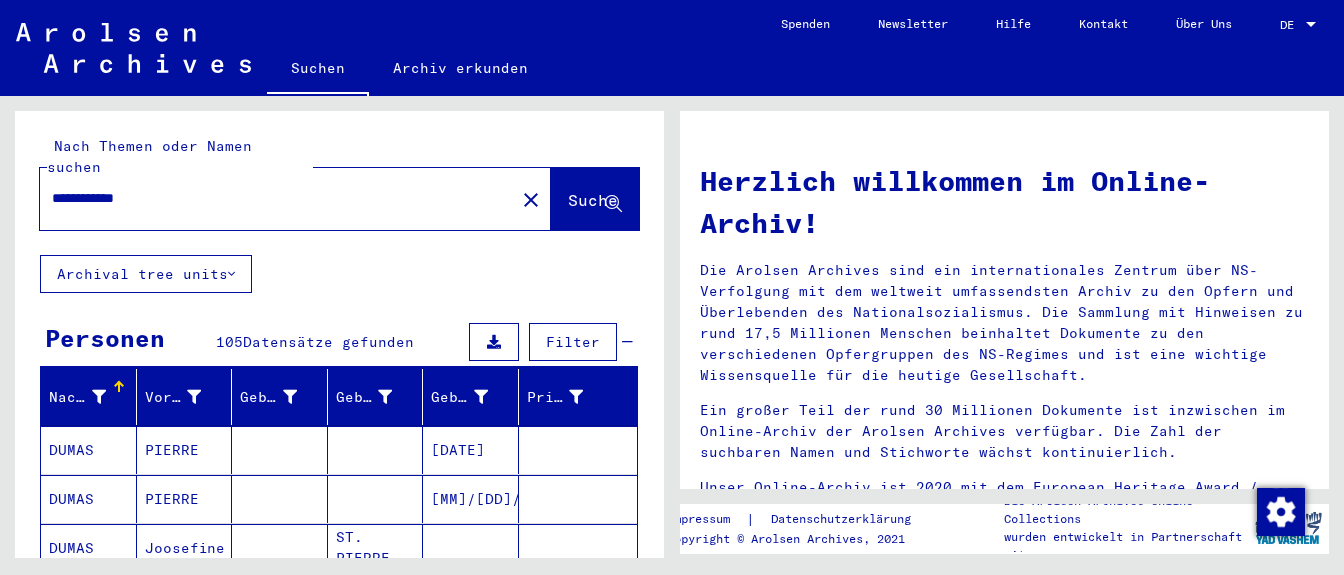 drag, startPoint x: 209, startPoint y: 174, endPoint x: 104, endPoint y: 172, distance: 105.01904 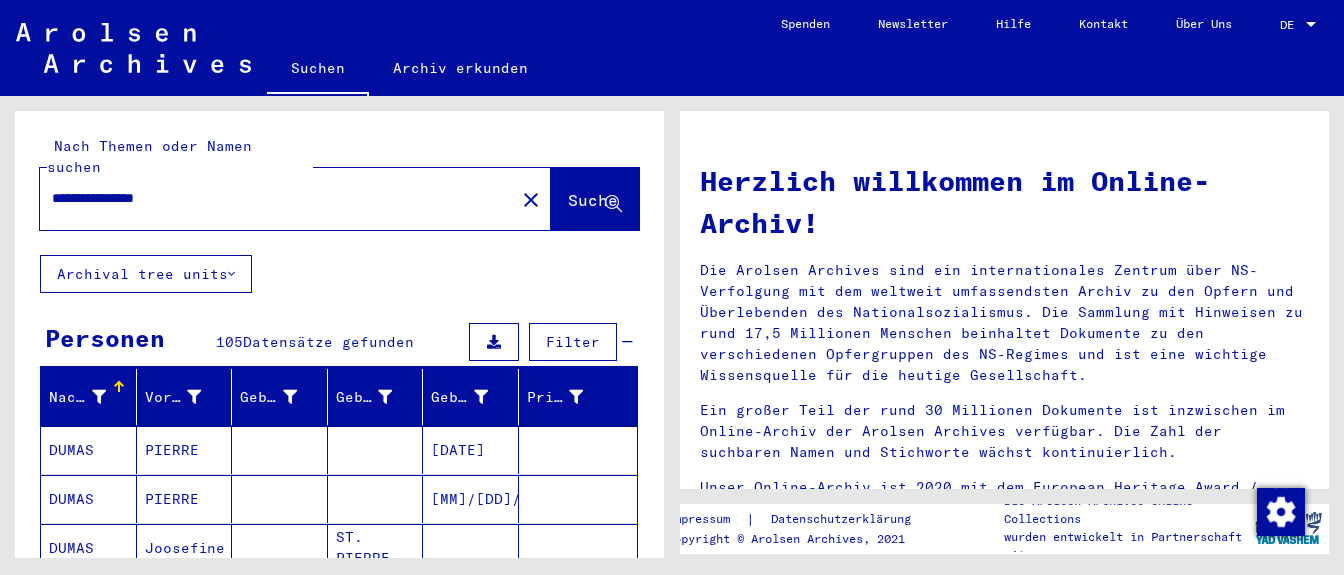 type on "**********" 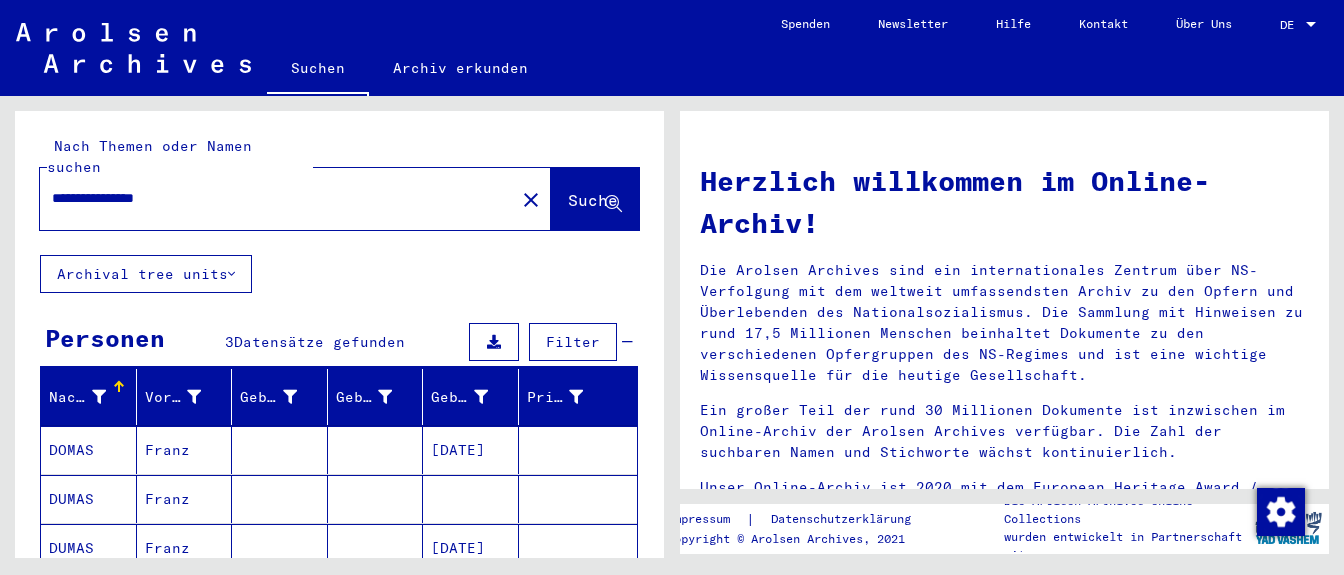 scroll, scrollTop: 186, scrollLeft: 0, axis: vertical 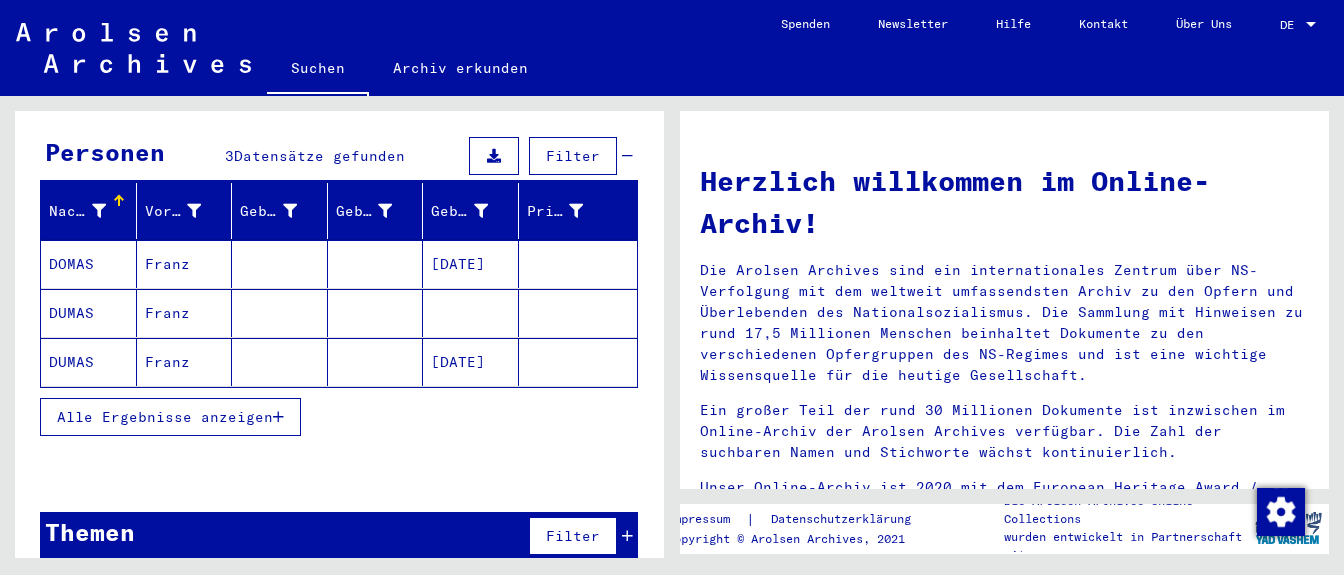 click on "Alle Ergebnisse anzeigen" at bounding box center (165, 417) 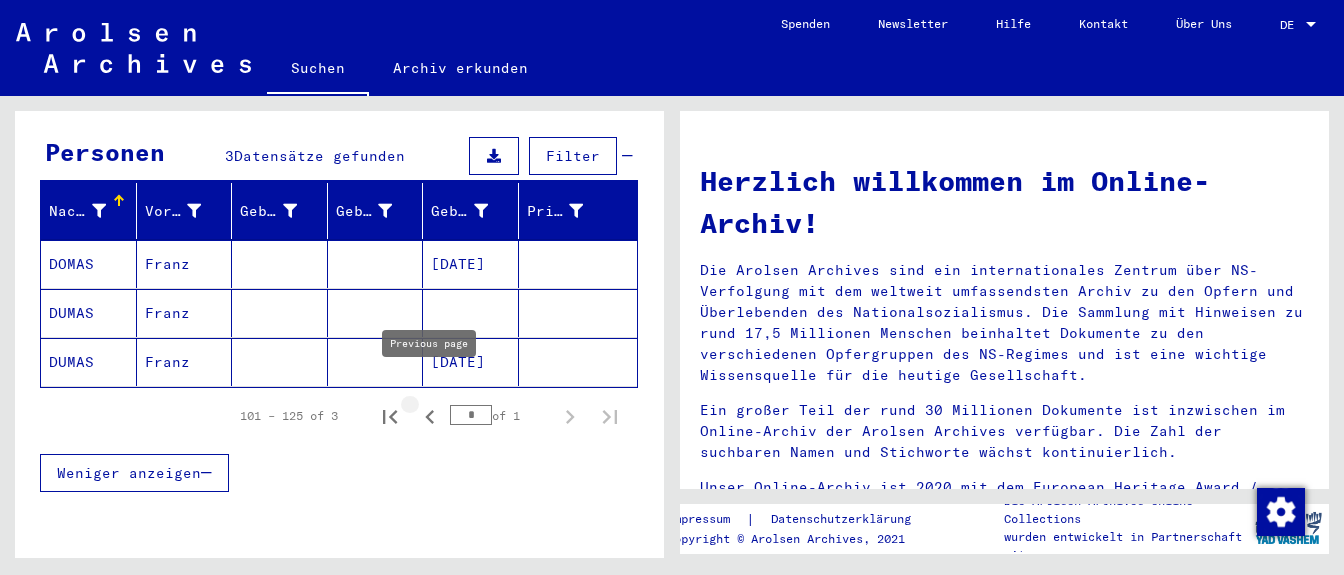 click 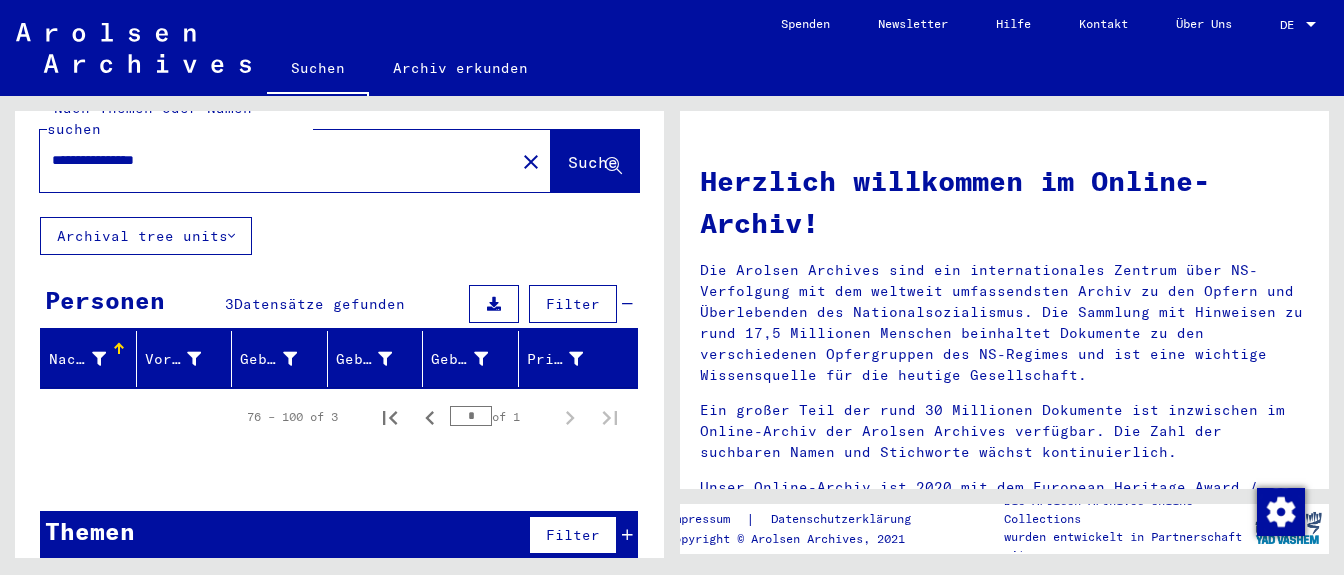 click 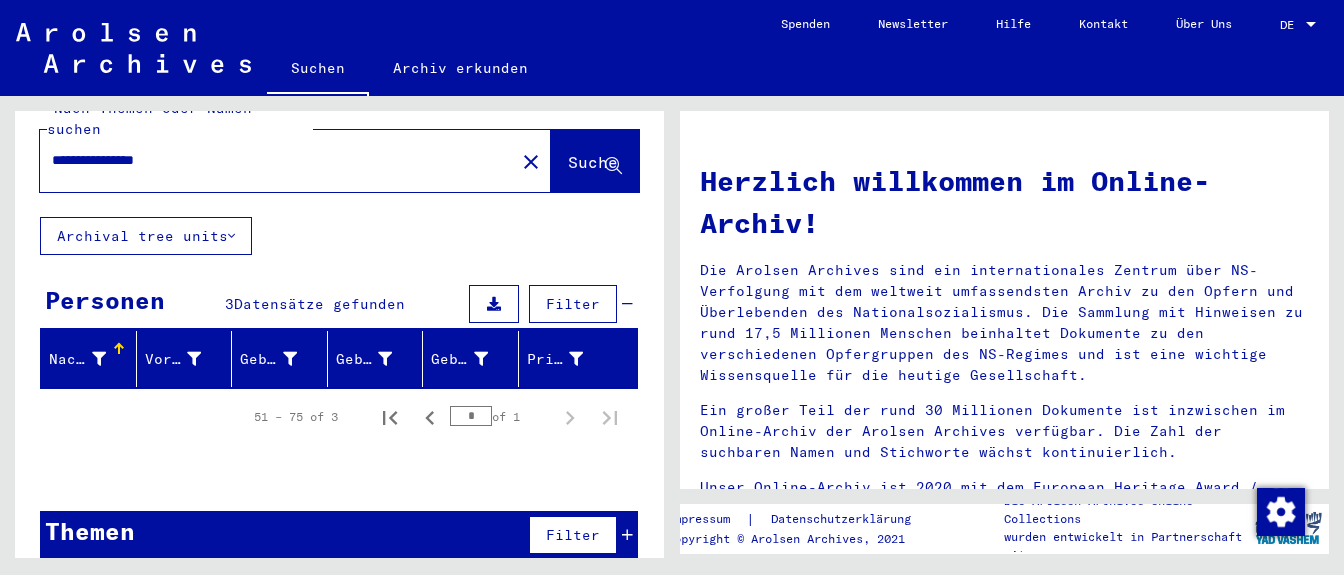 scroll, scrollTop: 0, scrollLeft: 0, axis: both 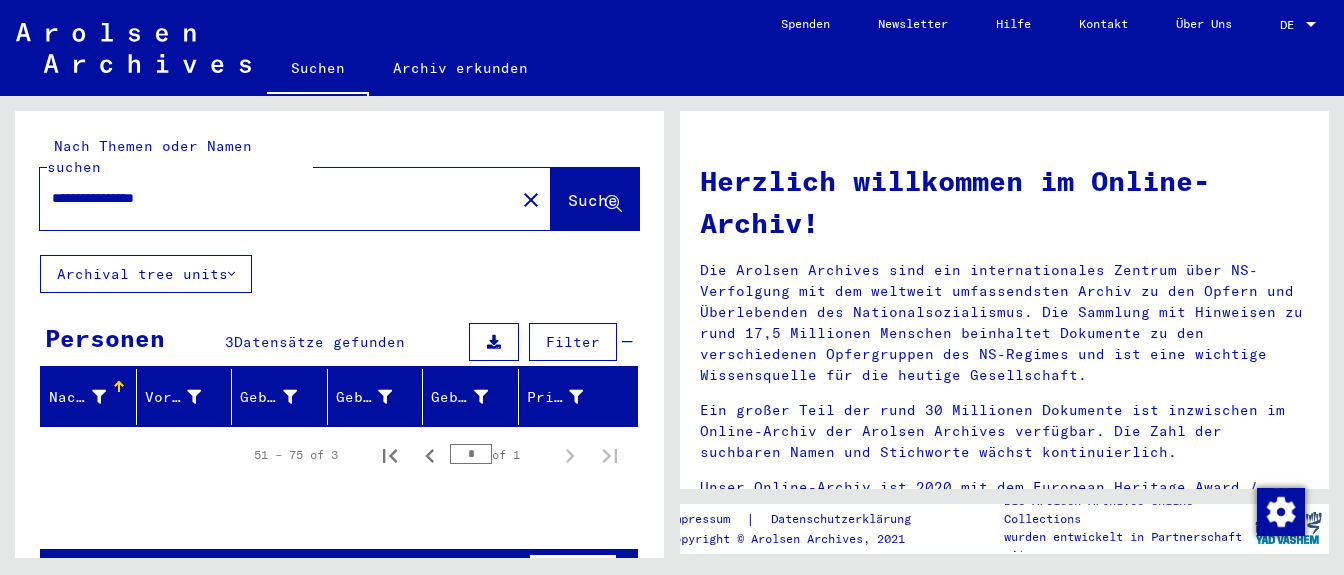 drag, startPoint x: 220, startPoint y: 179, endPoint x: 104, endPoint y: 177, distance: 116.01724 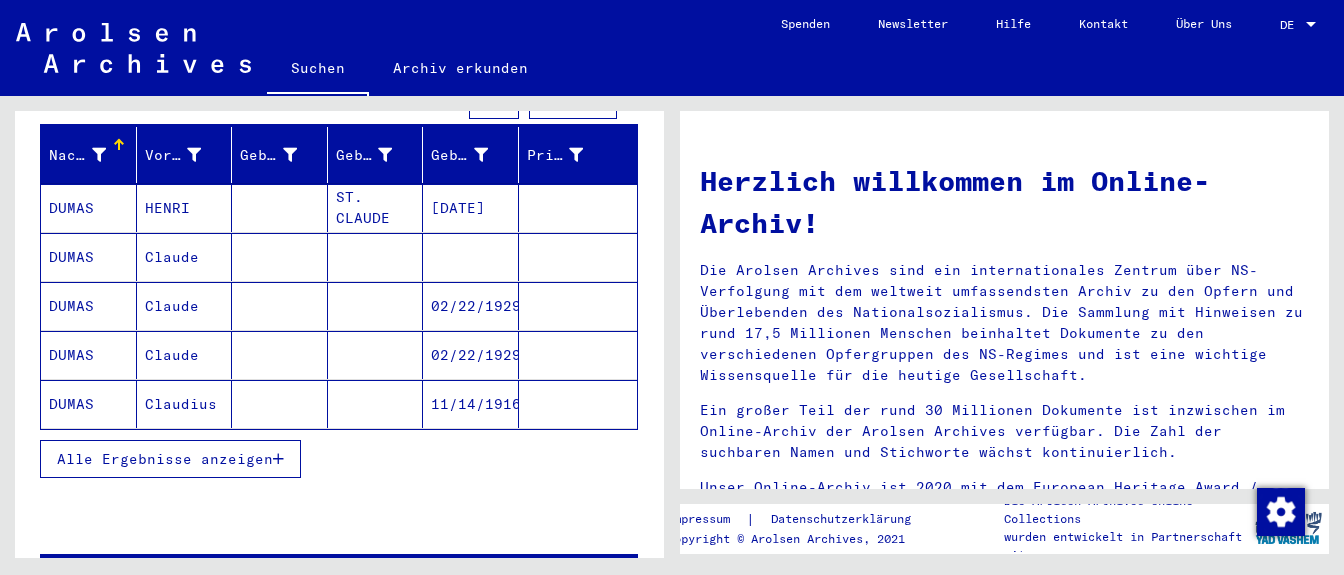 scroll, scrollTop: 280, scrollLeft: 0, axis: vertical 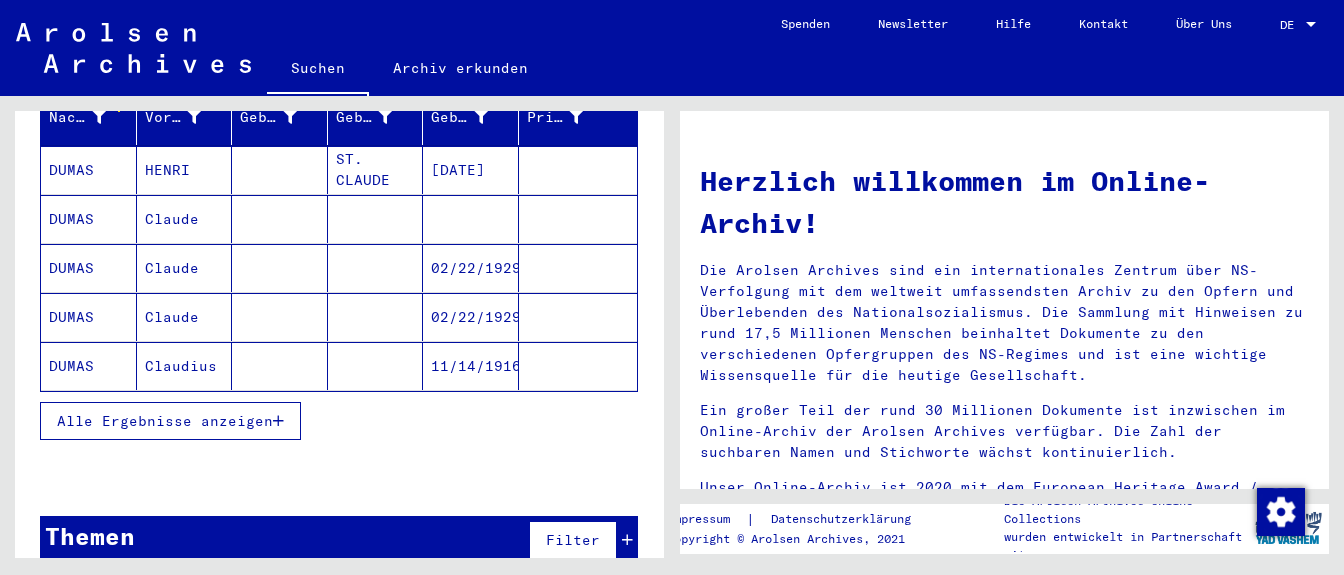 click on "Alle Ergebnisse anzeigen" at bounding box center [165, 421] 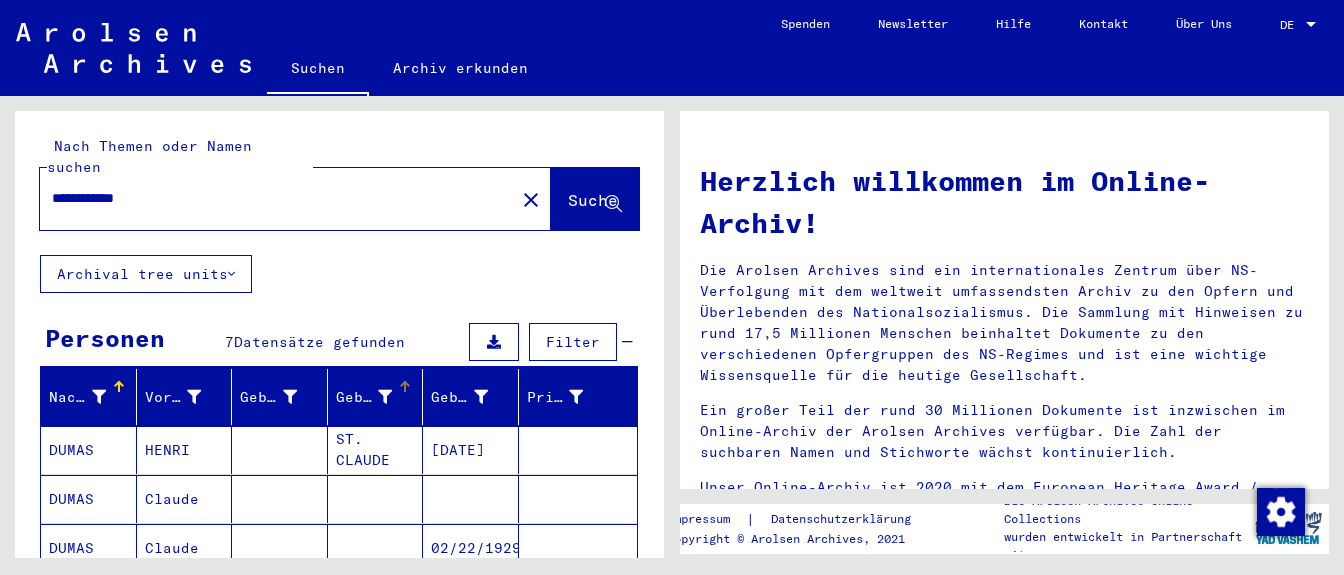 scroll, scrollTop: 280, scrollLeft: 0, axis: vertical 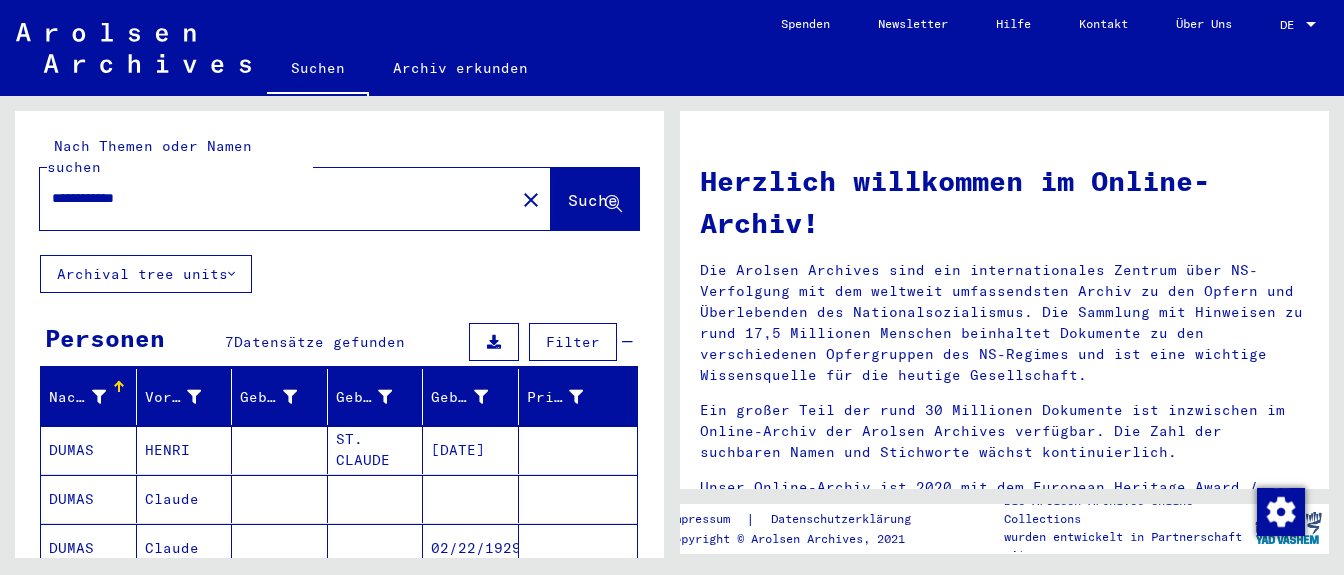 drag, startPoint x: 196, startPoint y: 178, endPoint x: 0, endPoint y: 140, distance: 199.64969 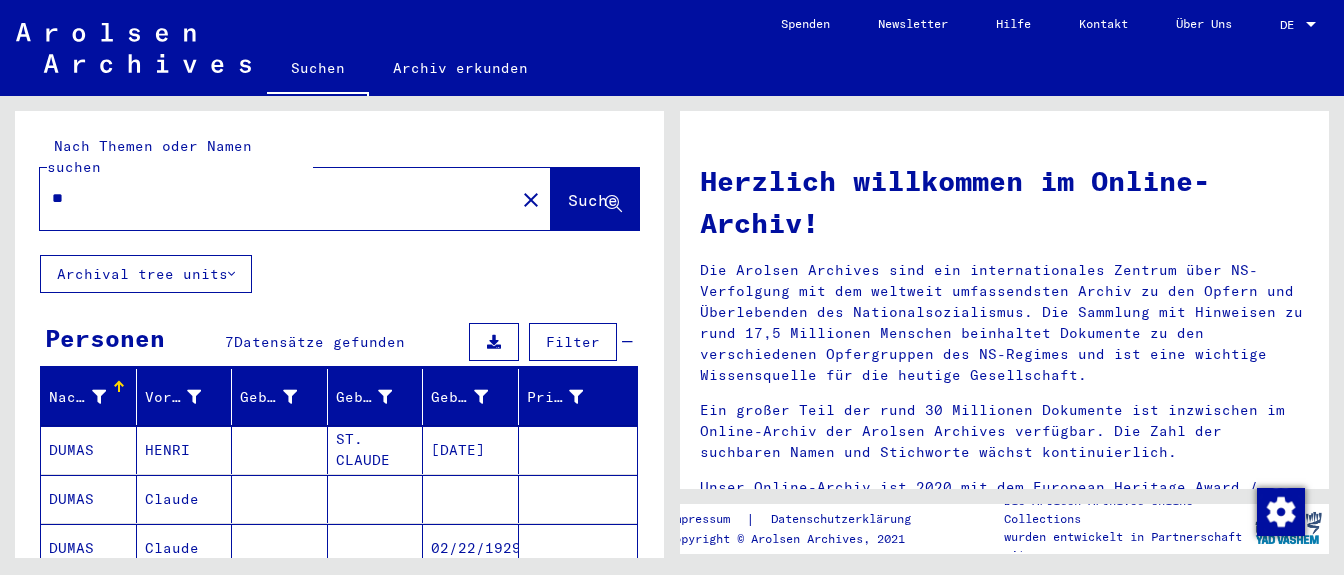 type on "*" 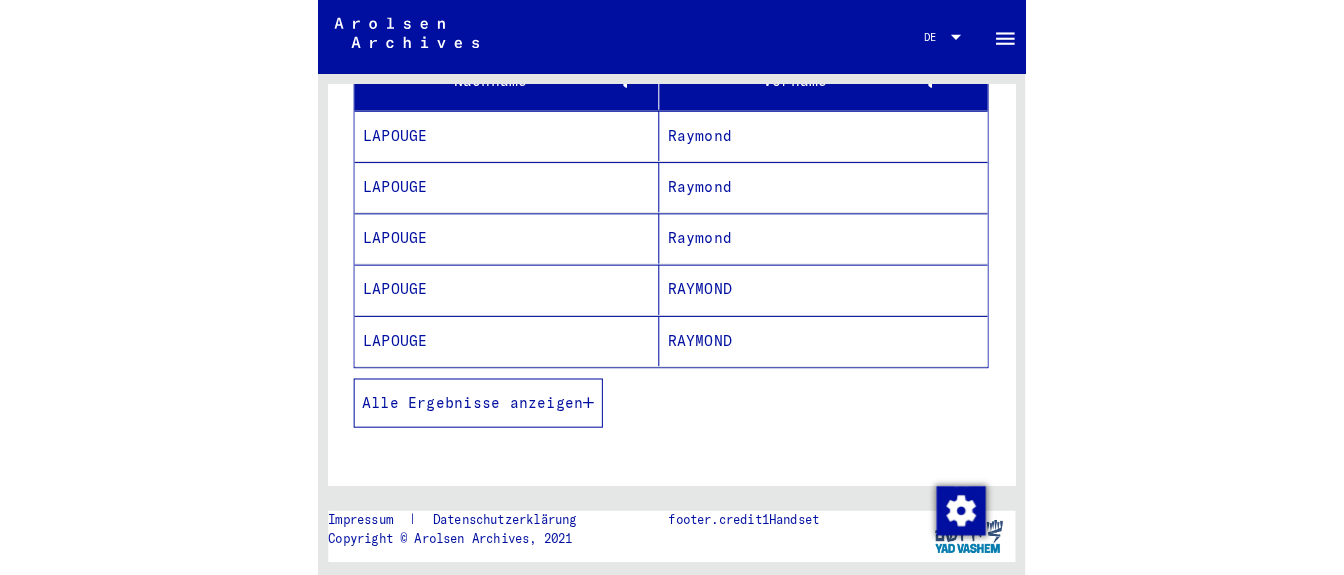 scroll, scrollTop: 374, scrollLeft: 0, axis: vertical 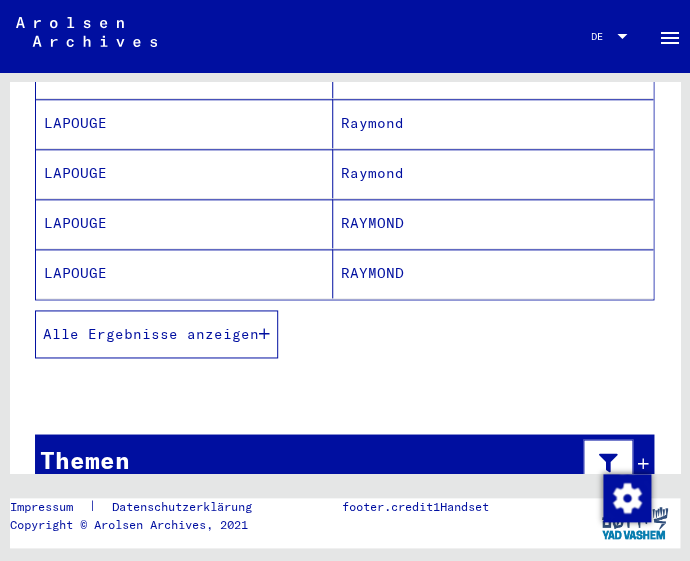 click on "Alle Ergebnisse anzeigen" at bounding box center [151, 334] 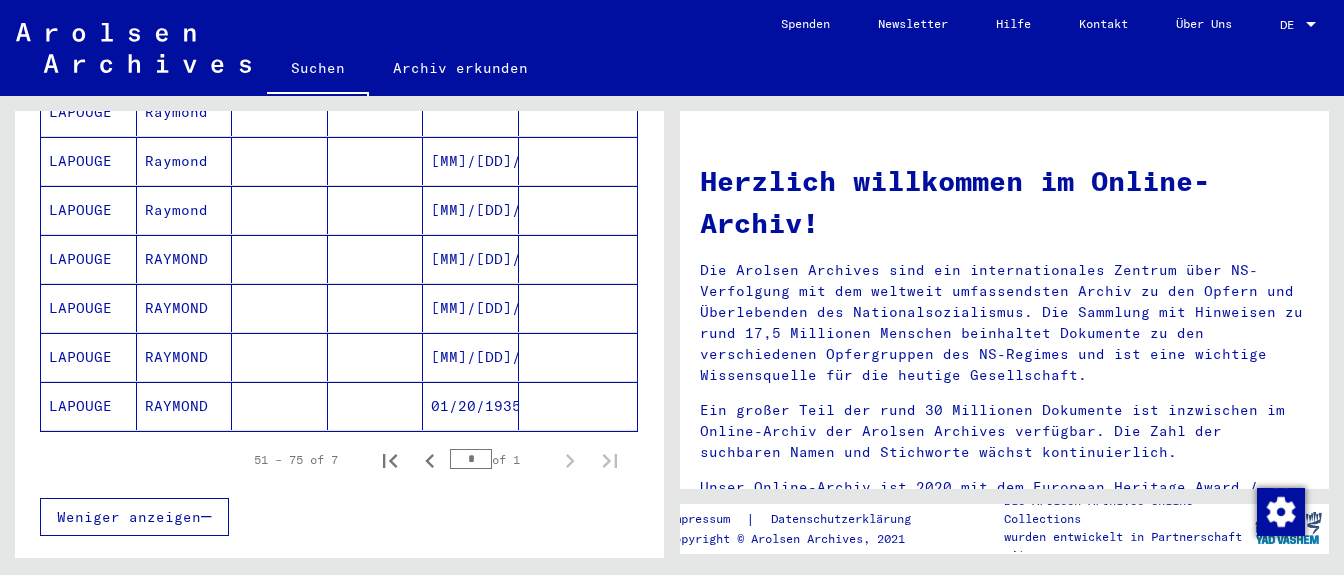 scroll, scrollTop: 436, scrollLeft: 0, axis: vertical 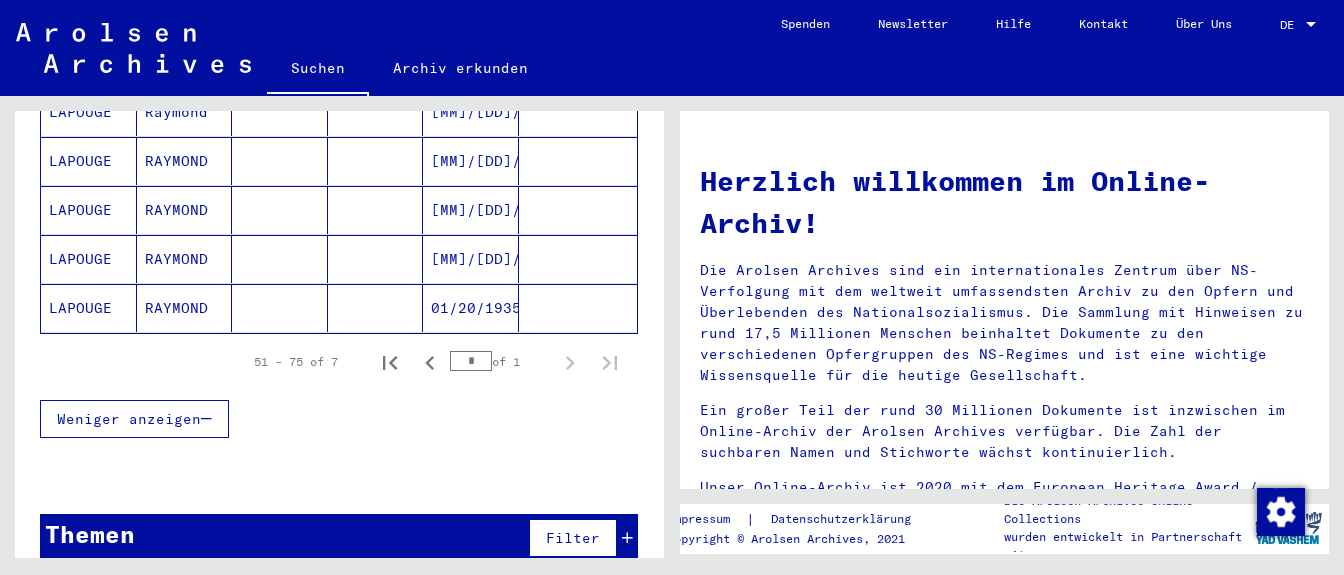 click on "Weniger anzeigen" at bounding box center (129, 419) 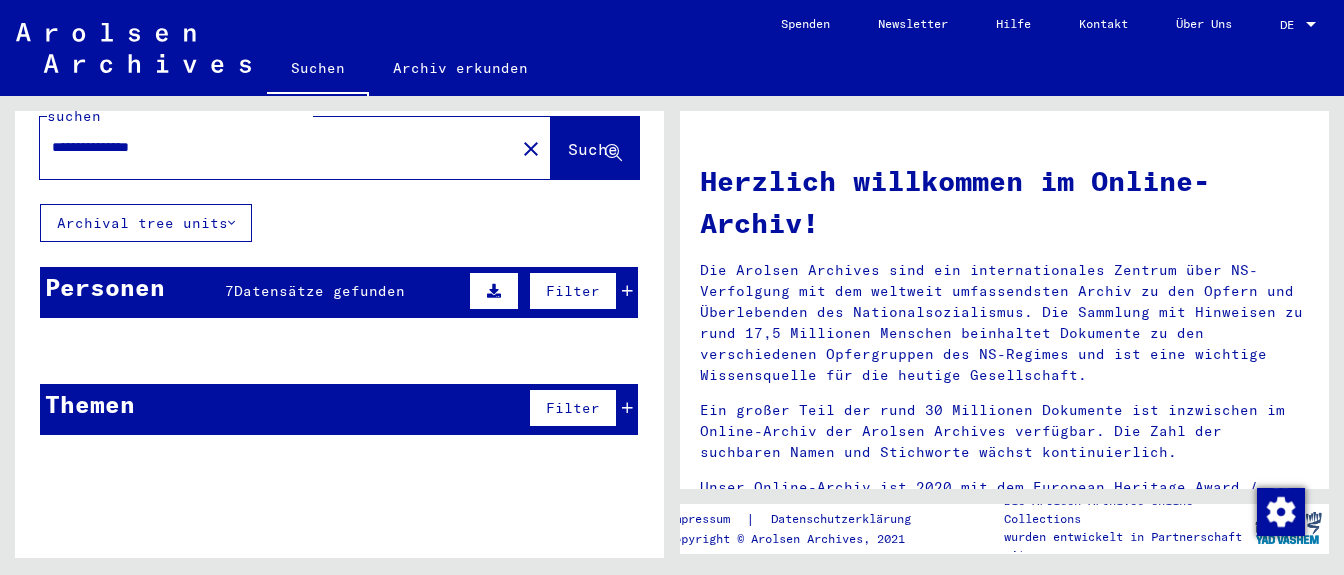 scroll, scrollTop: 0, scrollLeft: 0, axis: both 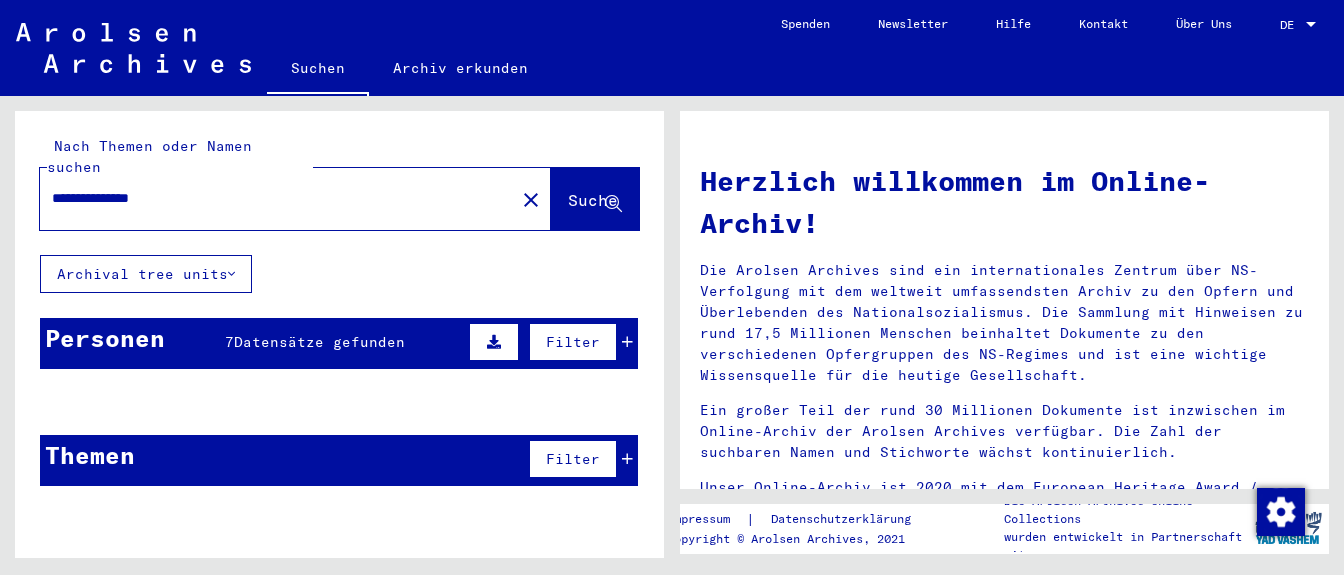 click on "**********" 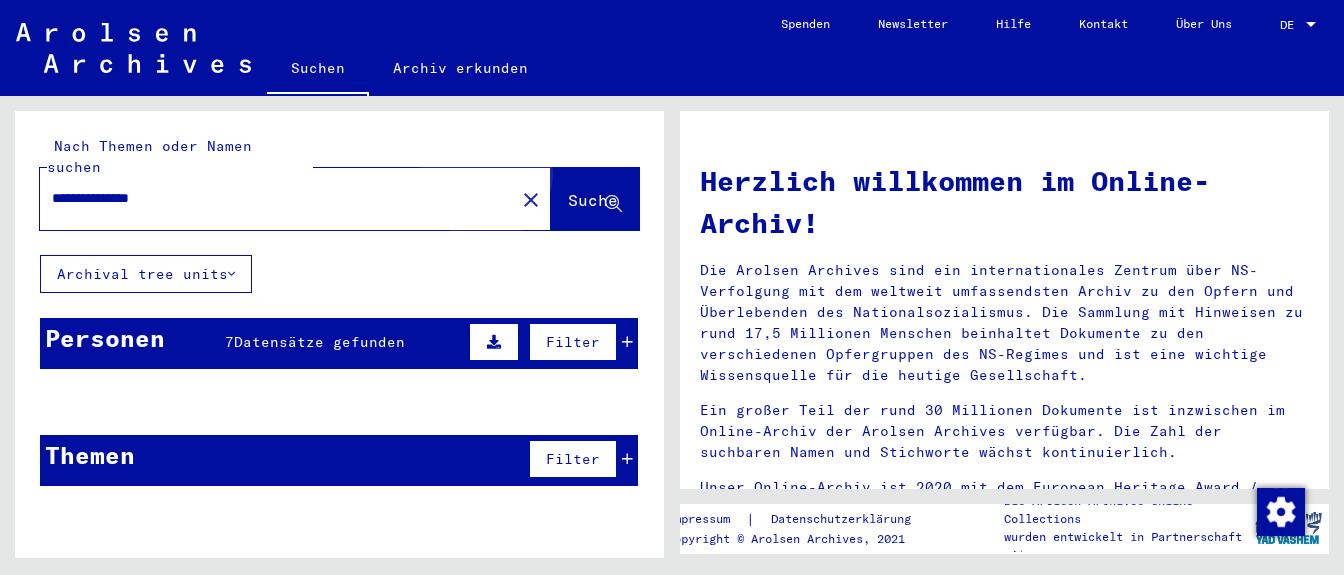 click on "Suche" 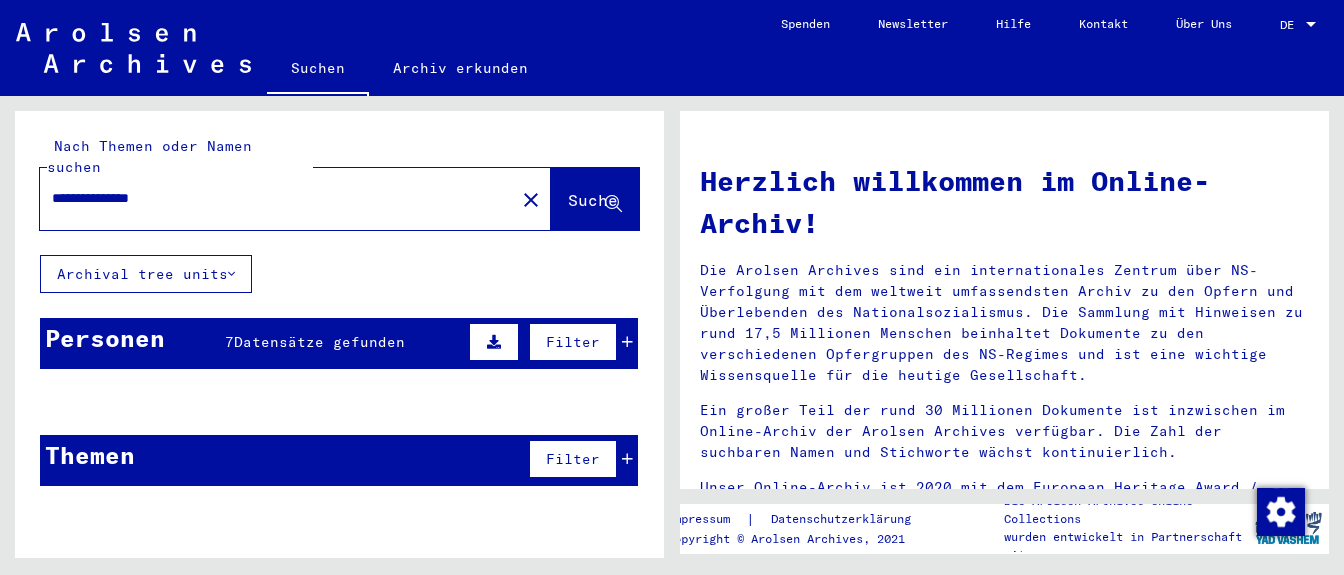 click on "Archival tree units" 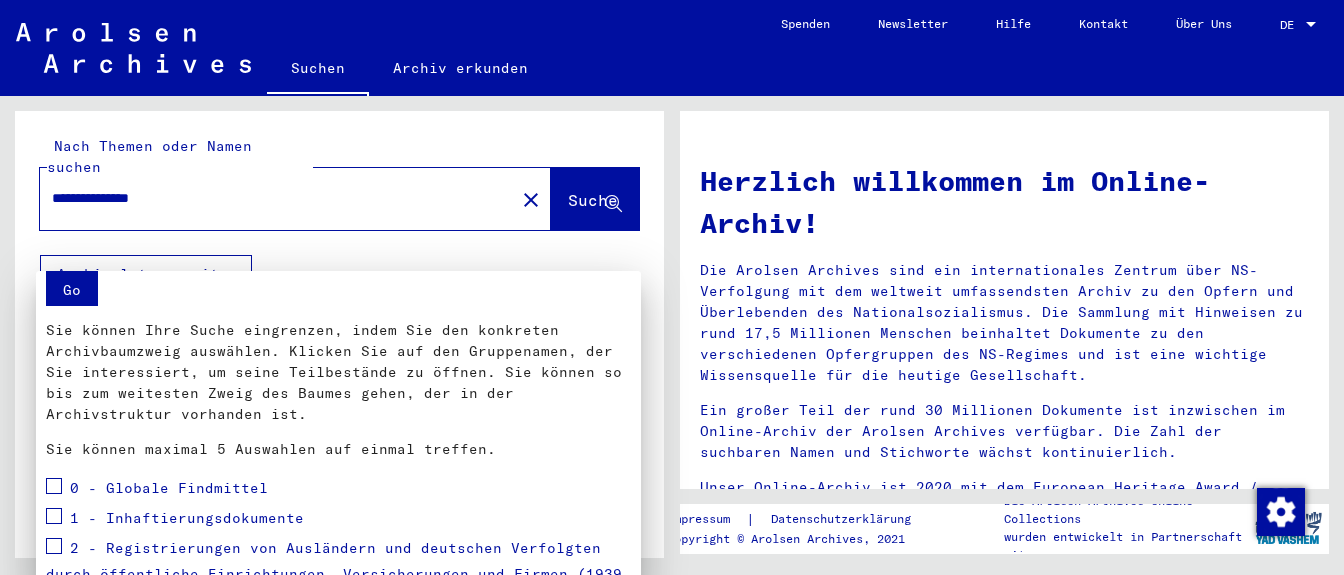 scroll, scrollTop: 0, scrollLeft: 0, axis: both 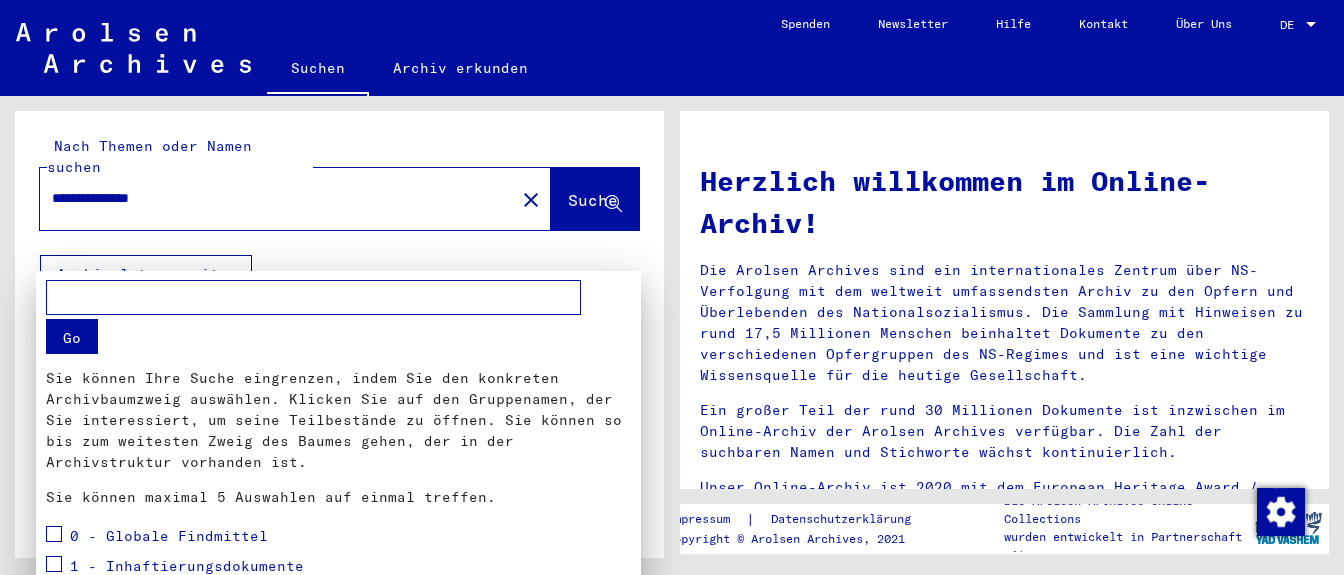click at bounding box center [672, 287] 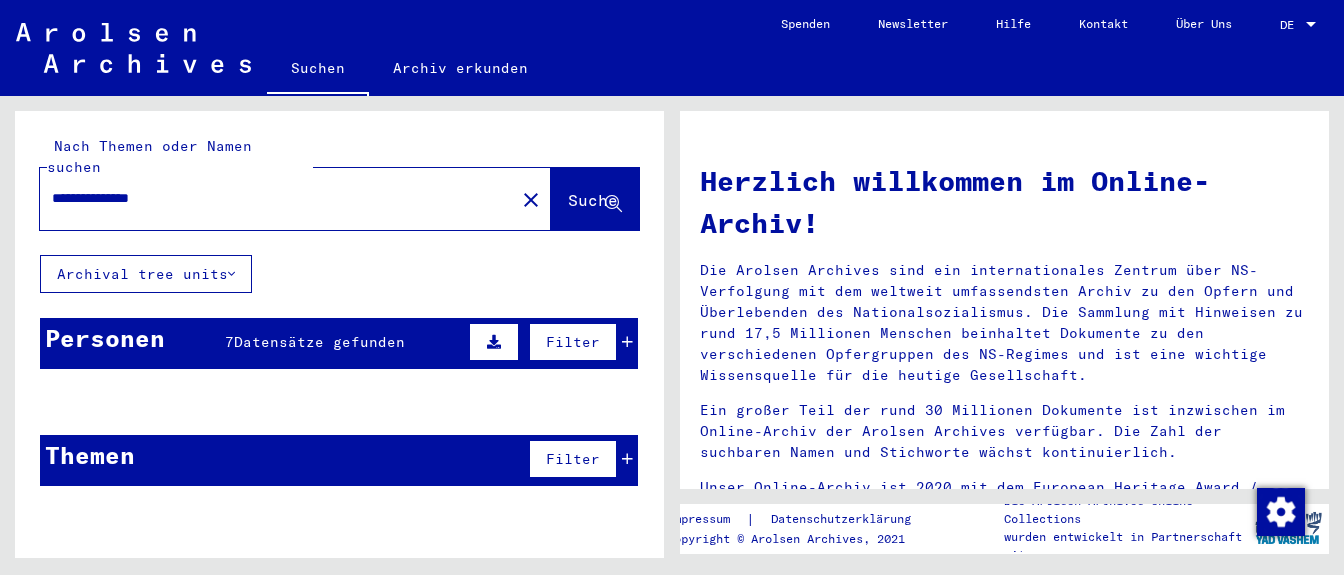 click on "Datensätze gefunden" at bounding box center (319, 342) 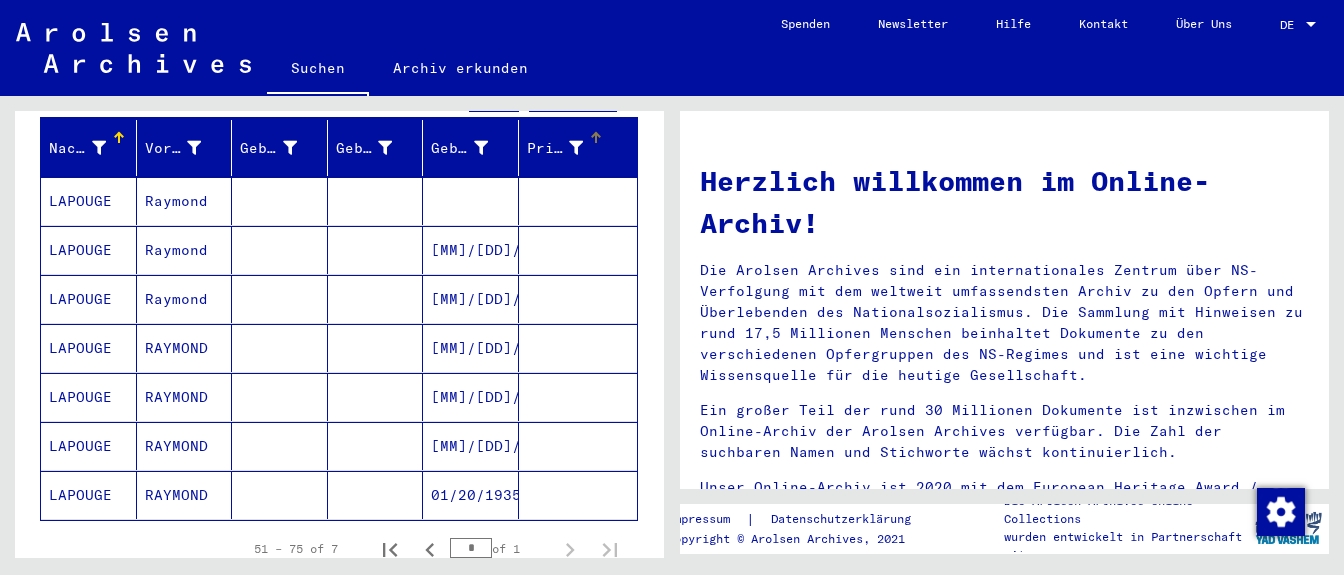 scroll, scrollTop: 280, scrollLeft: 0, axis: vertical 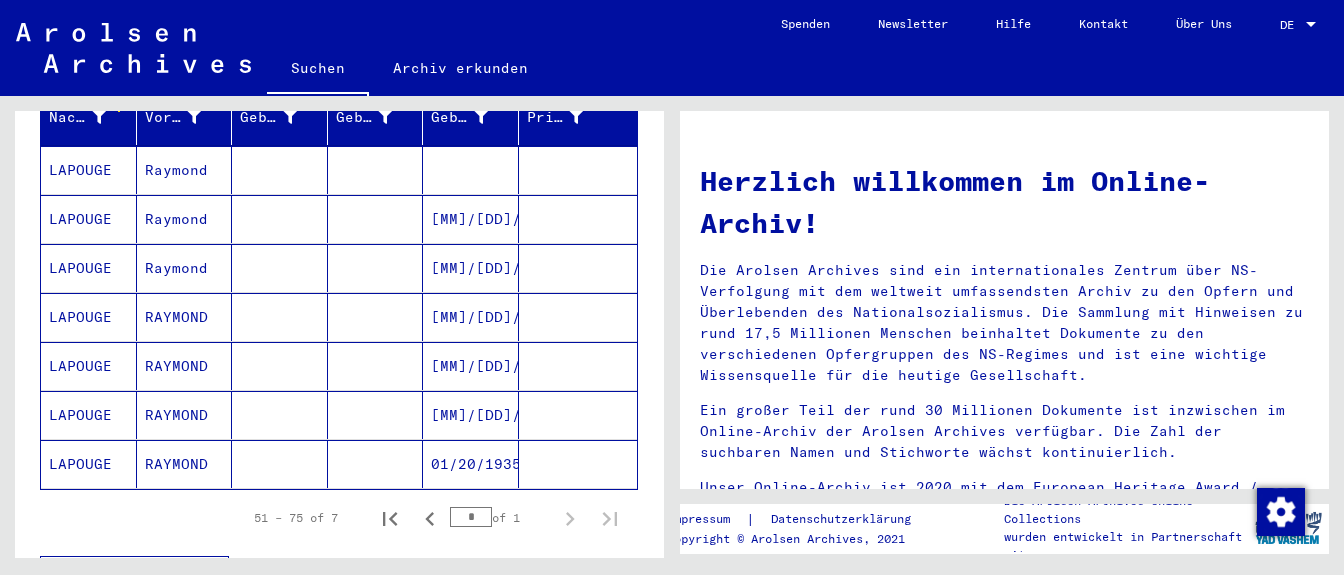 click on "Raymond" at bounding box center [185, 219] 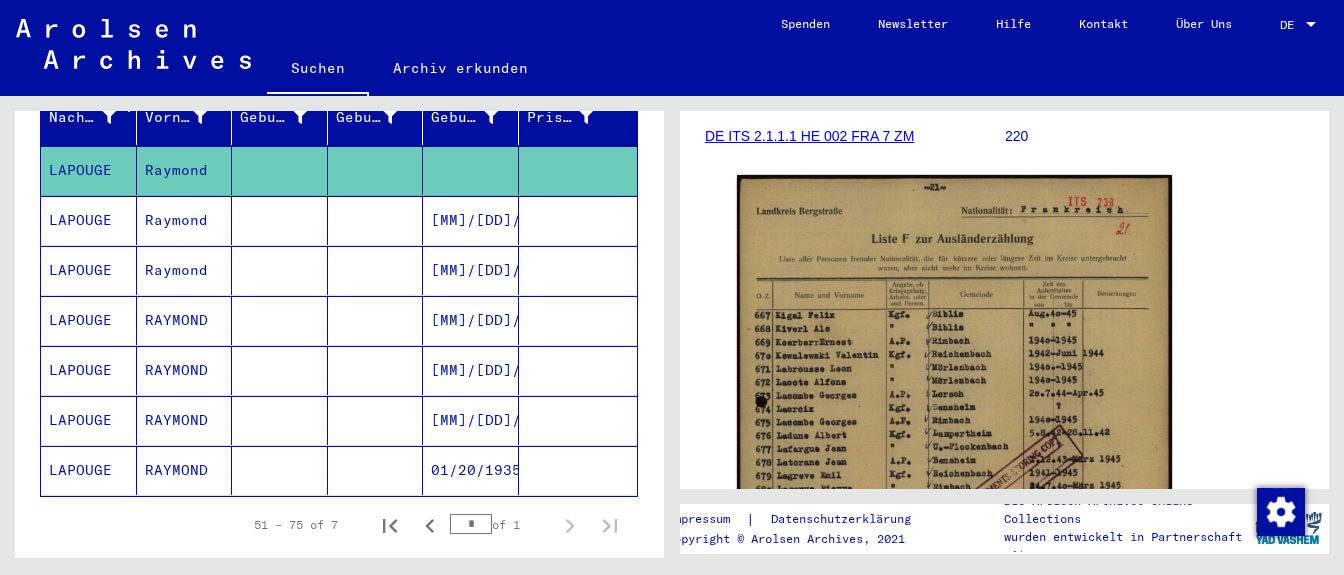 scroll, scrollTop: 560, scrollLeft: 0, axis: vertical 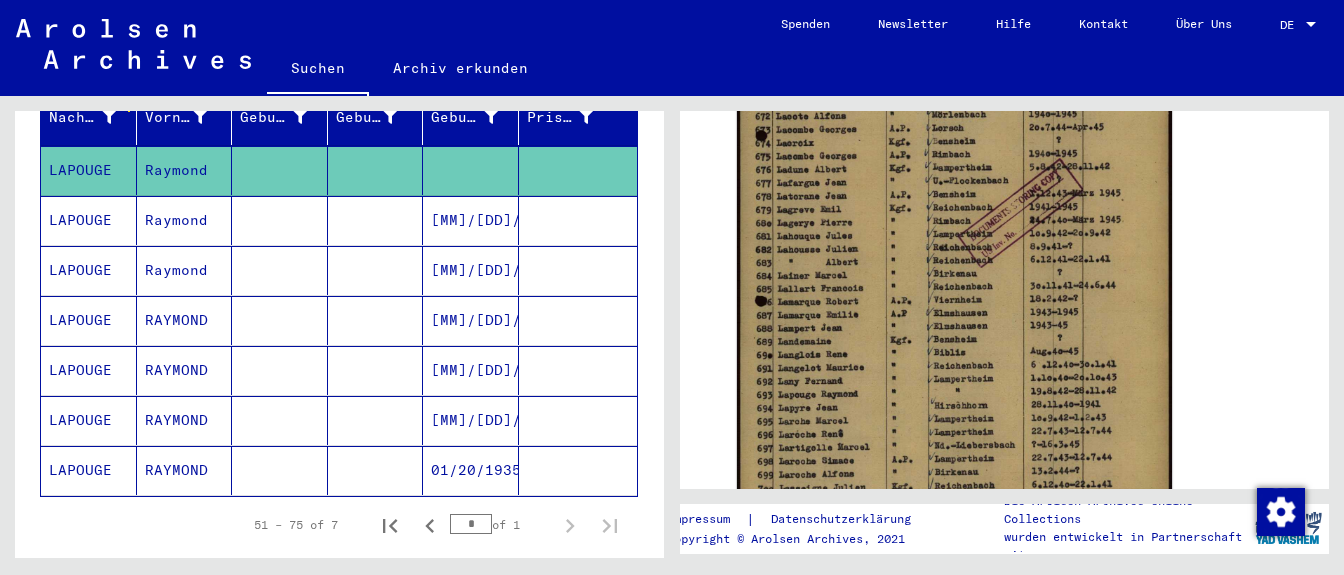 click on "01/20/1935" 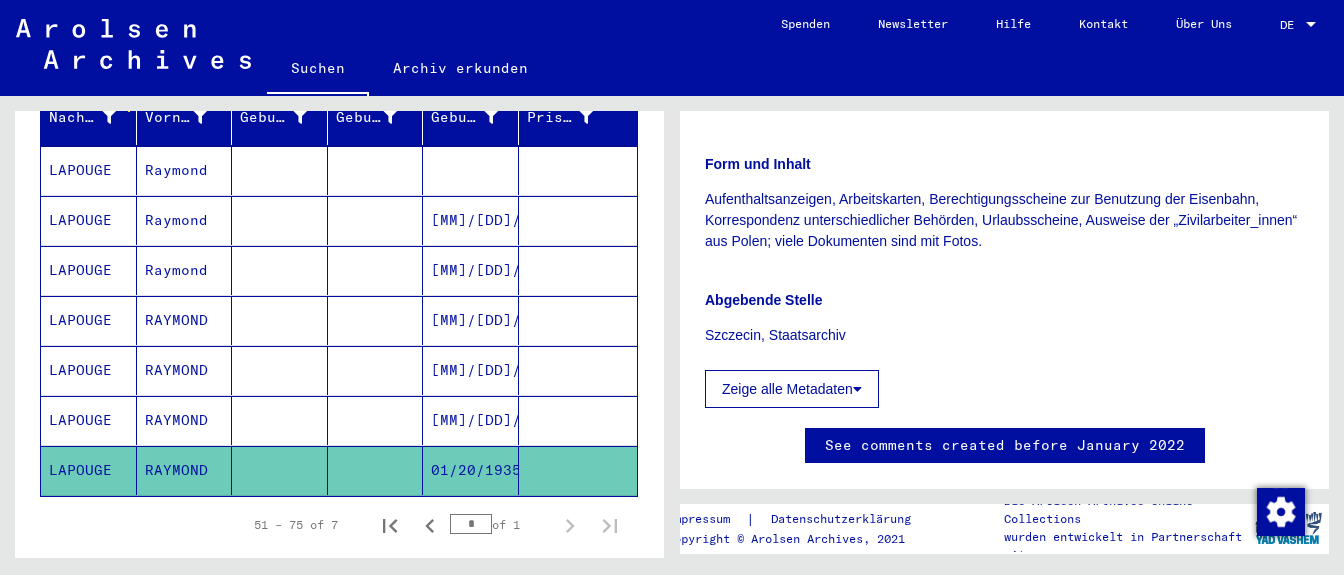 scroll, scrollTop: 280, scrollLeft: 0, axis: vertical 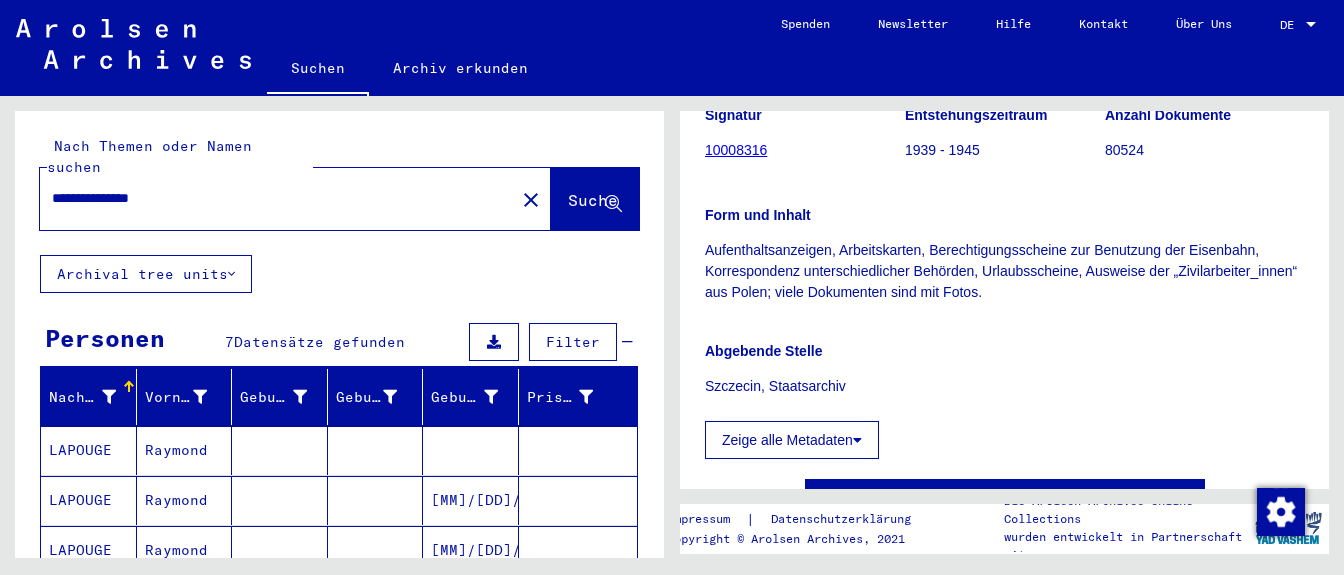 drag, startPoint x: 235, startPoint y: 176, endPoint x: 111, endPoint y: 176, distance: 124 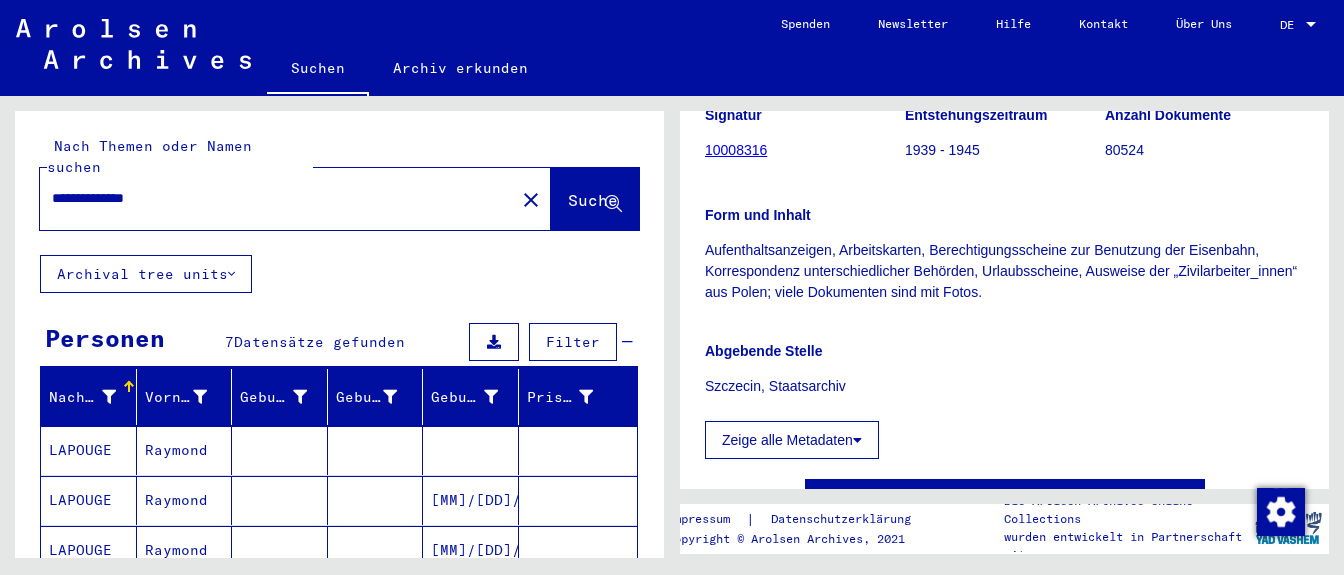 scroll, scrollTop: 0, scrollLeft: 0, axis: both 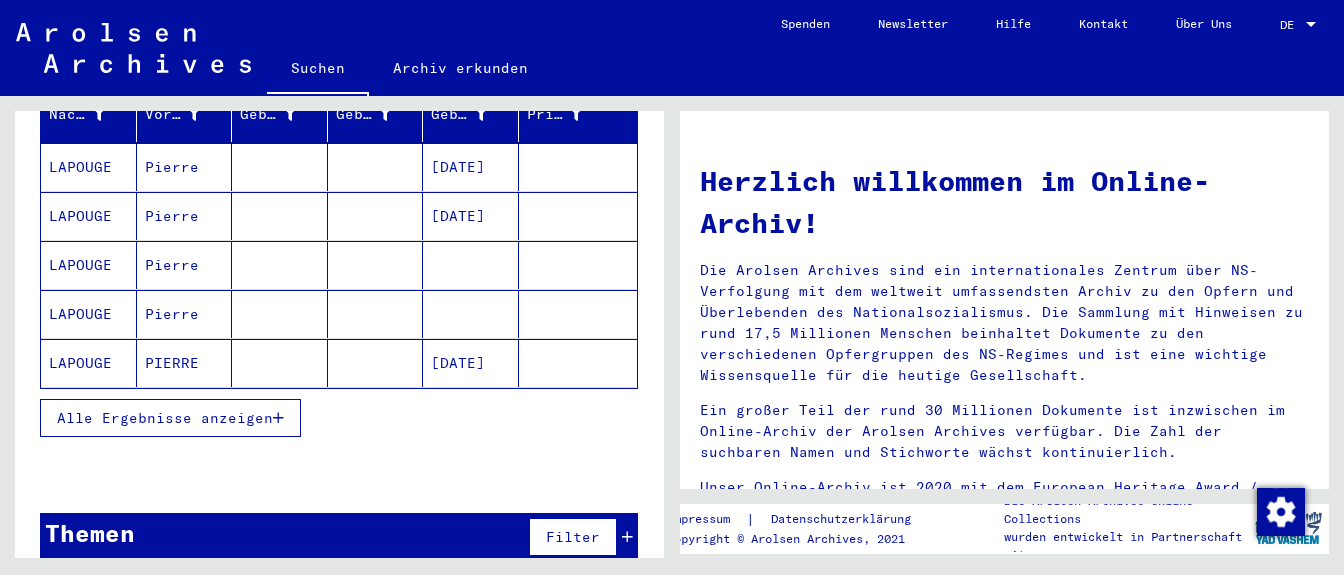 click on "Alle Ergebnisse anzeigen" at bounding box center (165, 418) 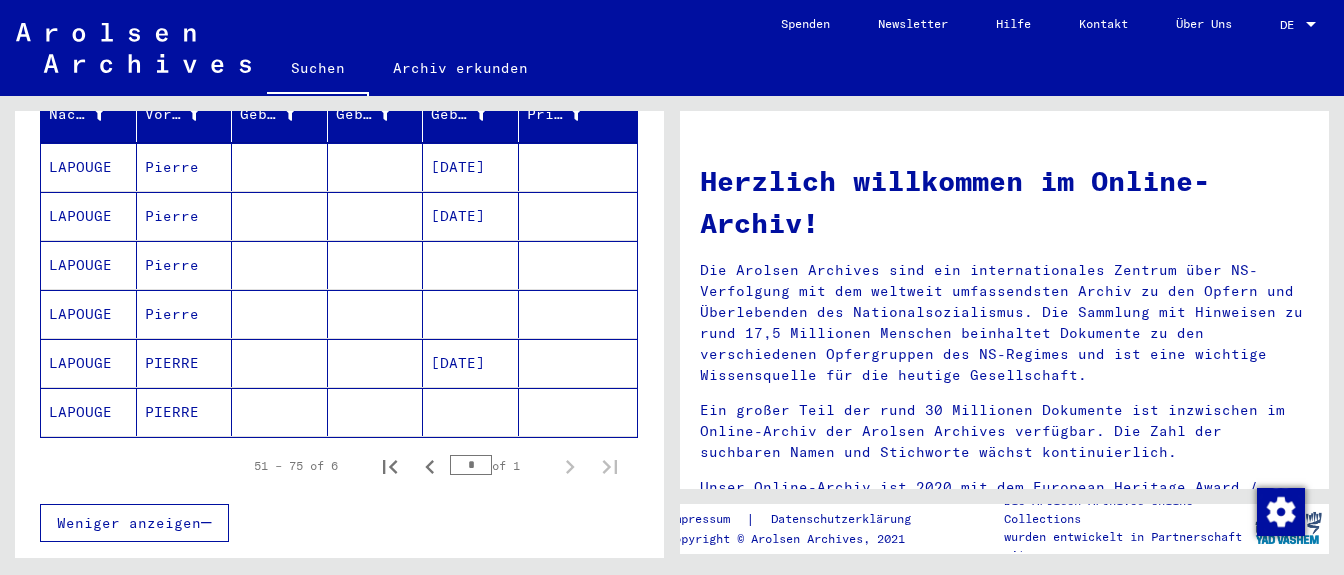 click on "Pierre" at bounding box center [185, 314] 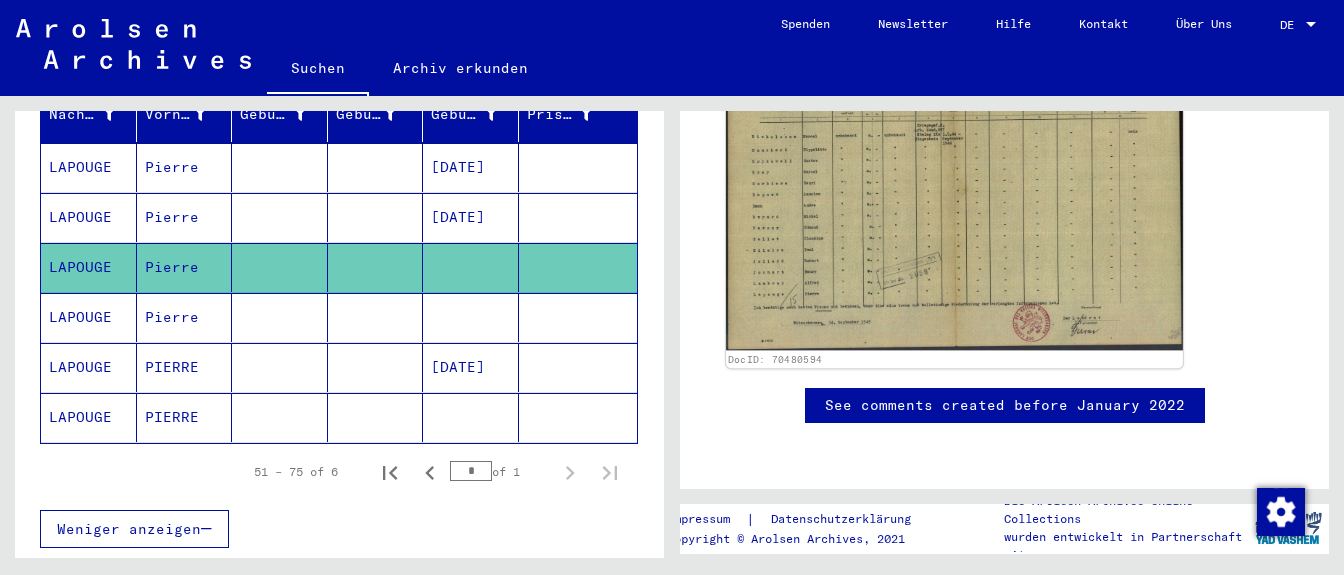 scroll, scrollTop: 560, scrollLeft: 0, axis: vertical 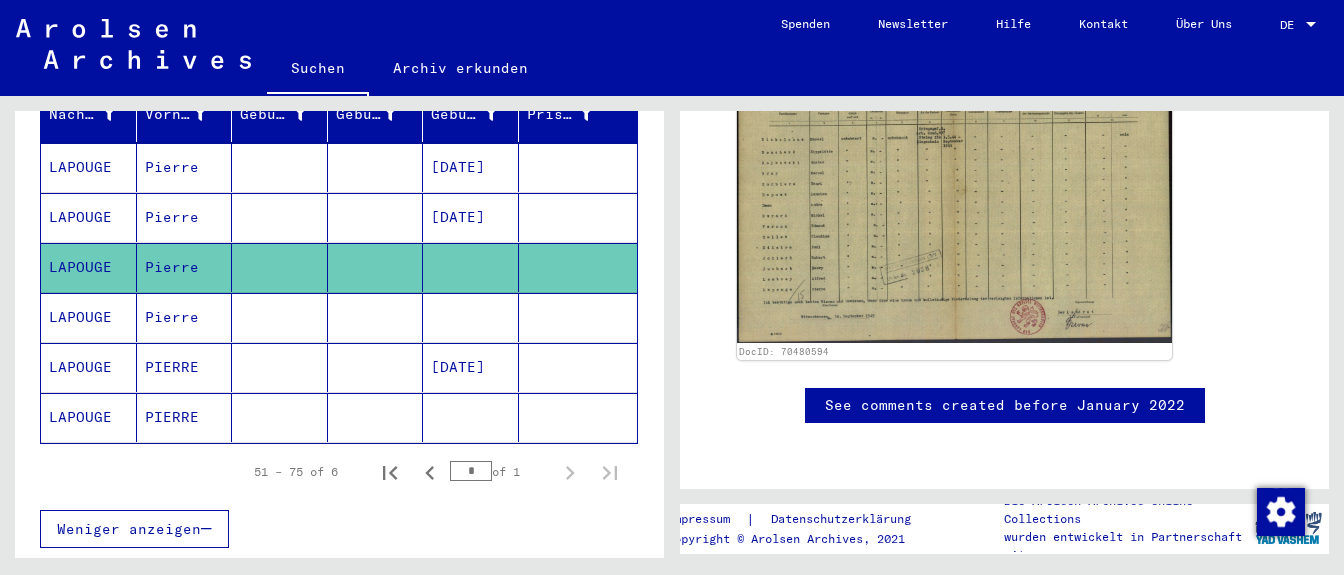 click on "Pierre" at bounding box center [185, 367] 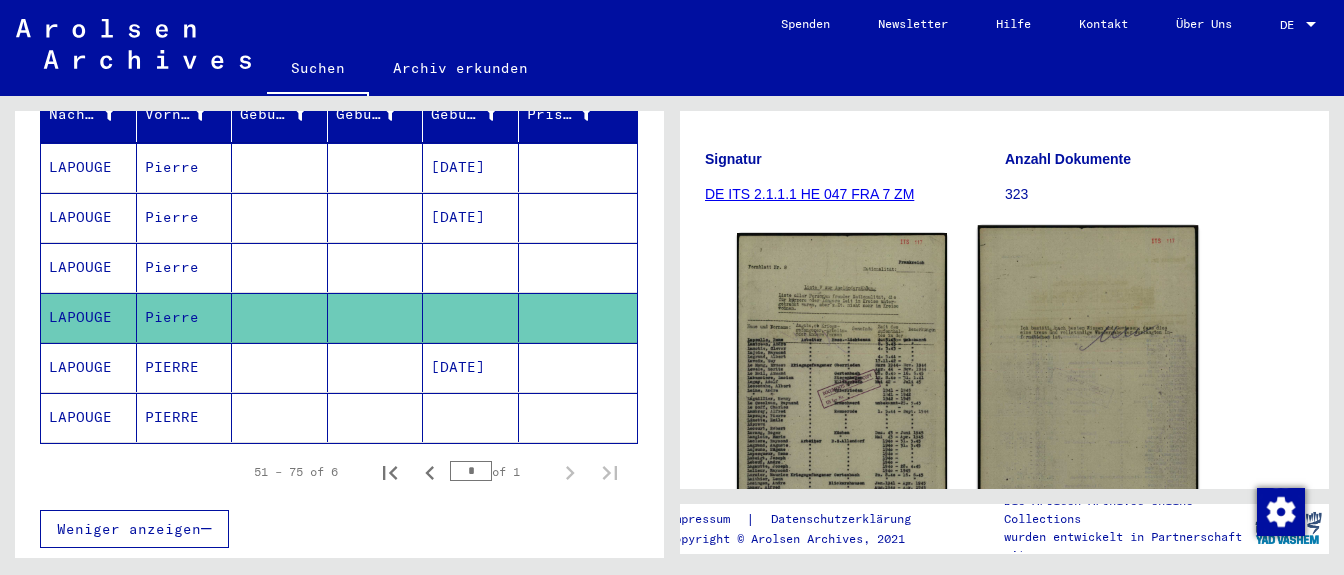 scroll, scrollTop: 280, scrollLeft: 0, axis: vertical 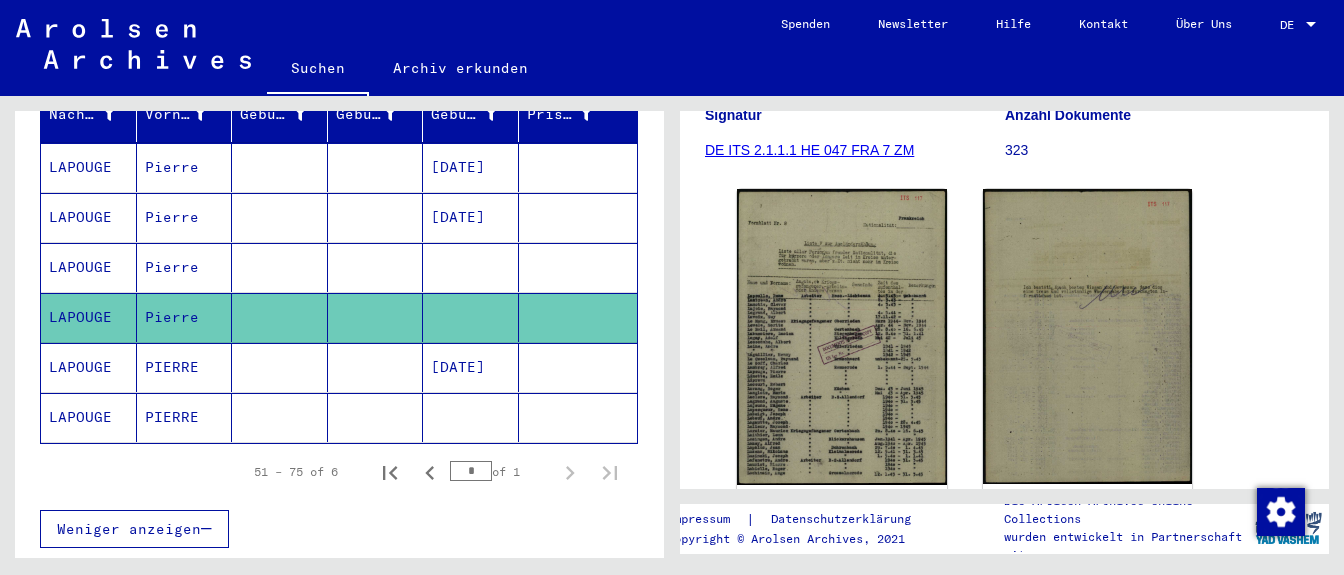 click on "LAPOUGE" 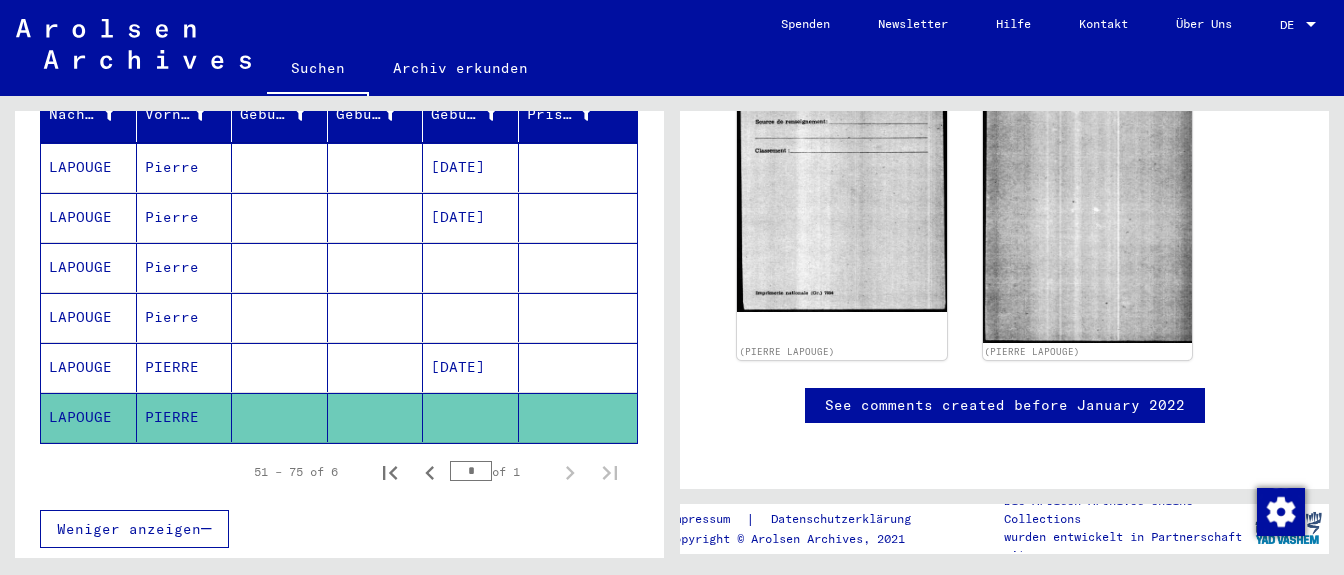 scroll, scrollTop: 280, scrollLeft: 0, axis: vertical 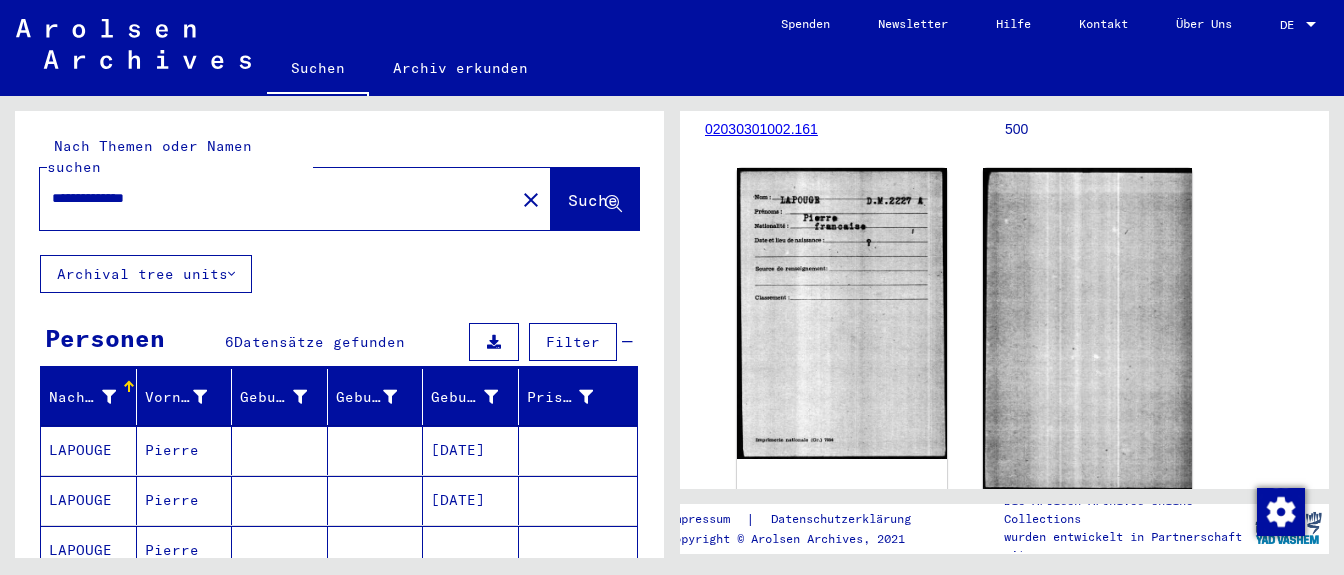 drag, startPoint x: 193, startPoint y: 181, endPoint x: 0, endPoint y: 96, distance: 210.8886 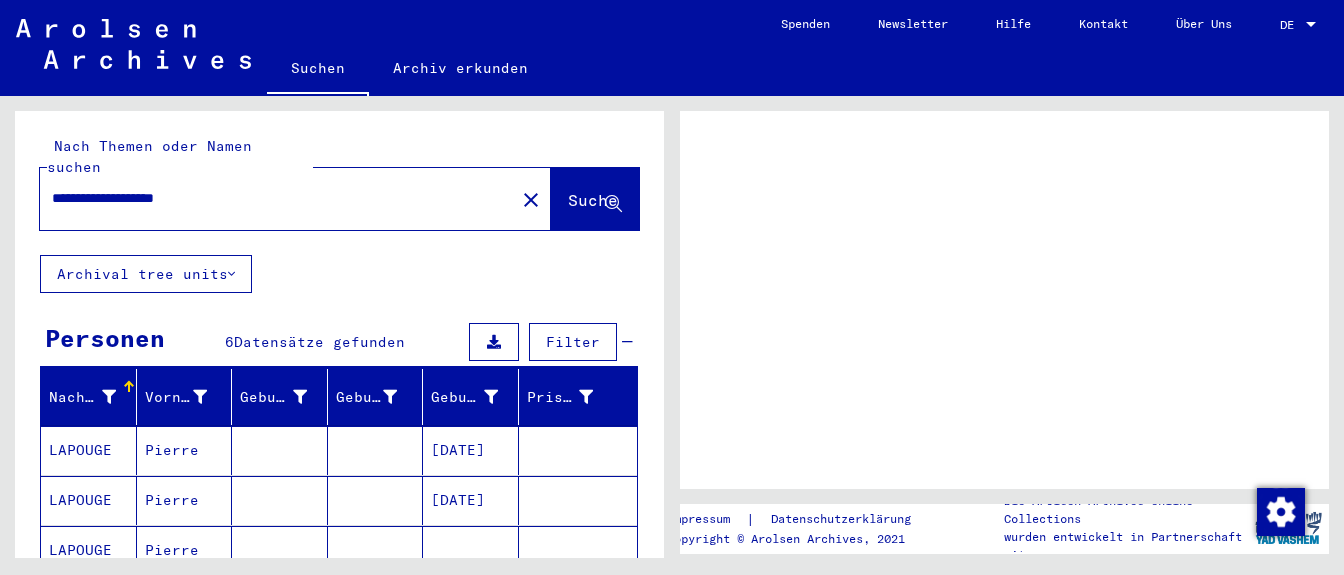 scroll, scrollTop: 0, scrollLeft: 0, axis: both 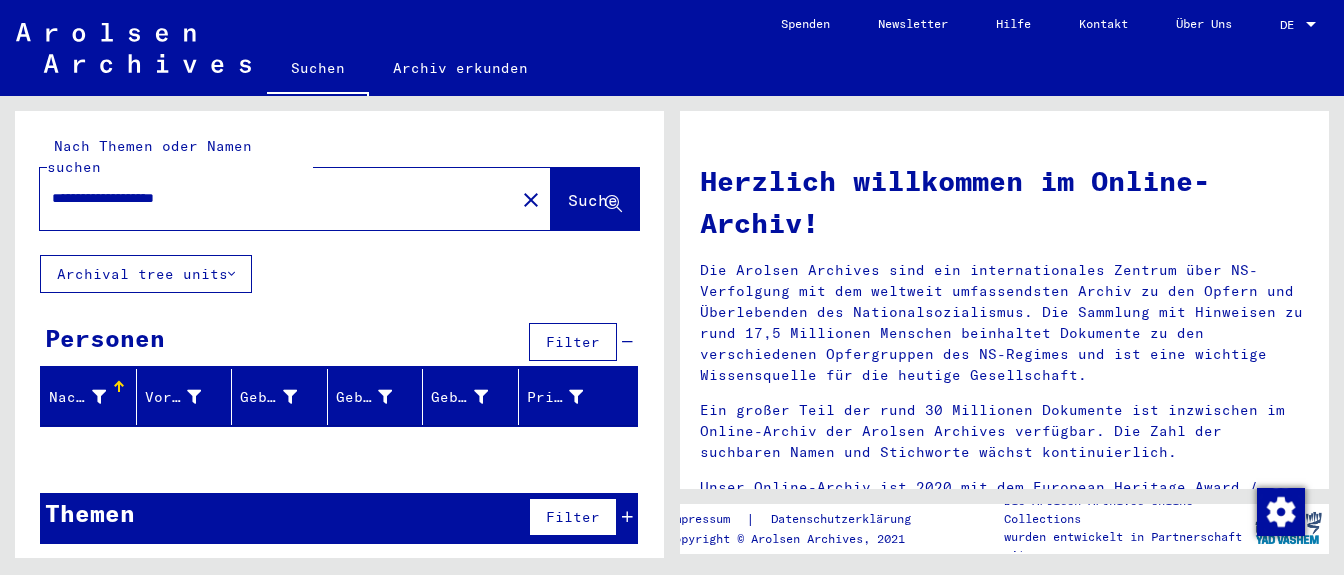 drag, startPoint x: 270, startPoint y: 182, endPoint x: 0, endPoint y: 117, distance: 277.71387 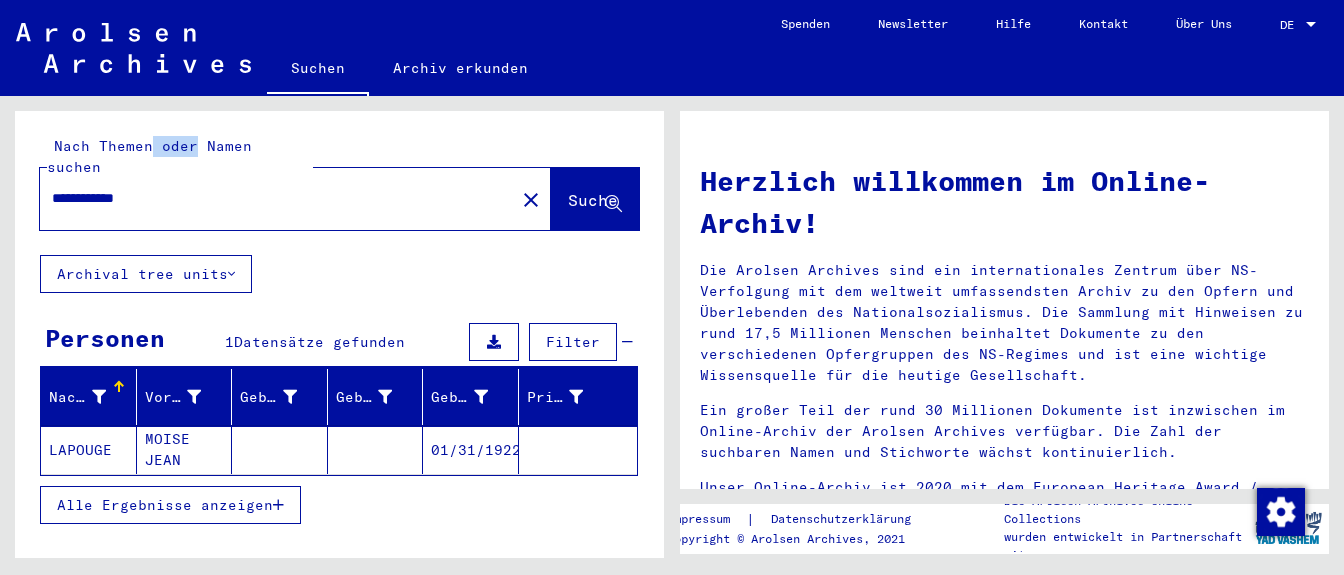 drag, startPoint x: 190, startPoint y: 153, endPoint x: 162, endPoint y: 162, distance: 29.410883 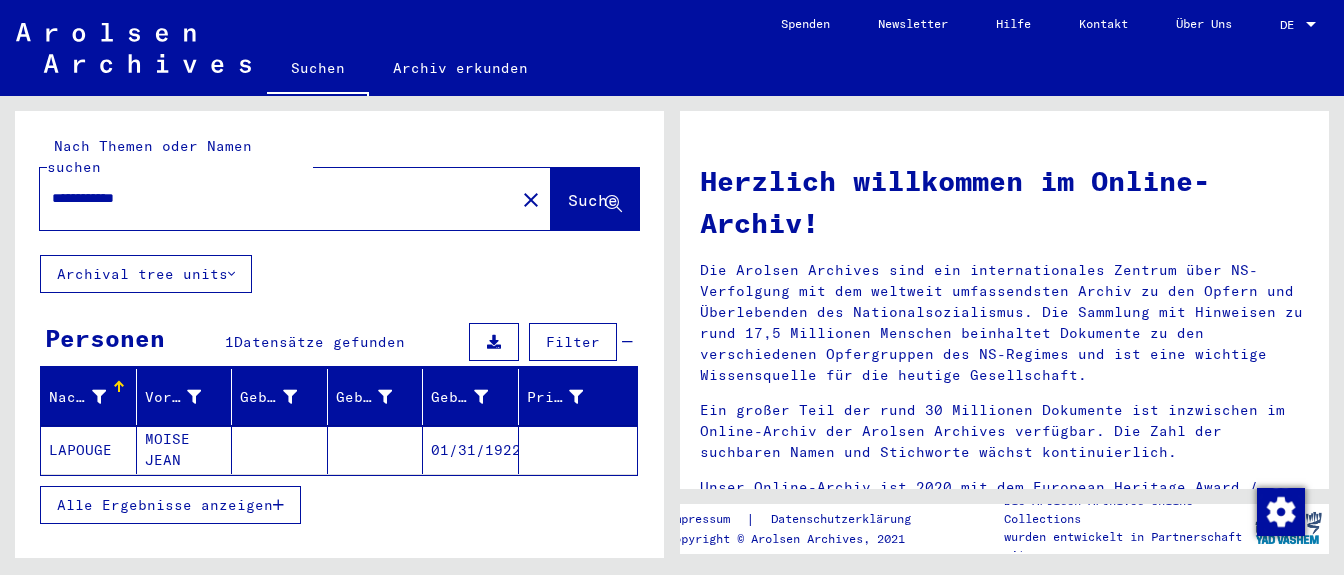 drag, startPoint x: 147, startPoint y: 177, endPoint x: 0, endPoint y: 139, distance: 151.83214 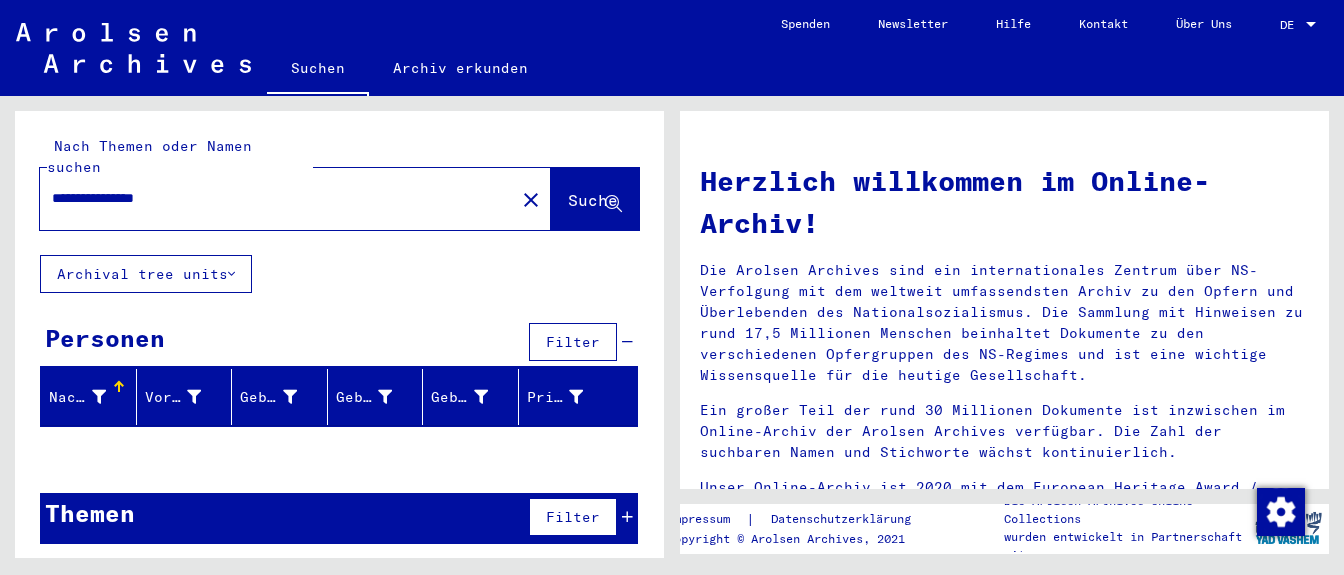 click on "**********" at bounding box center (271, 198) 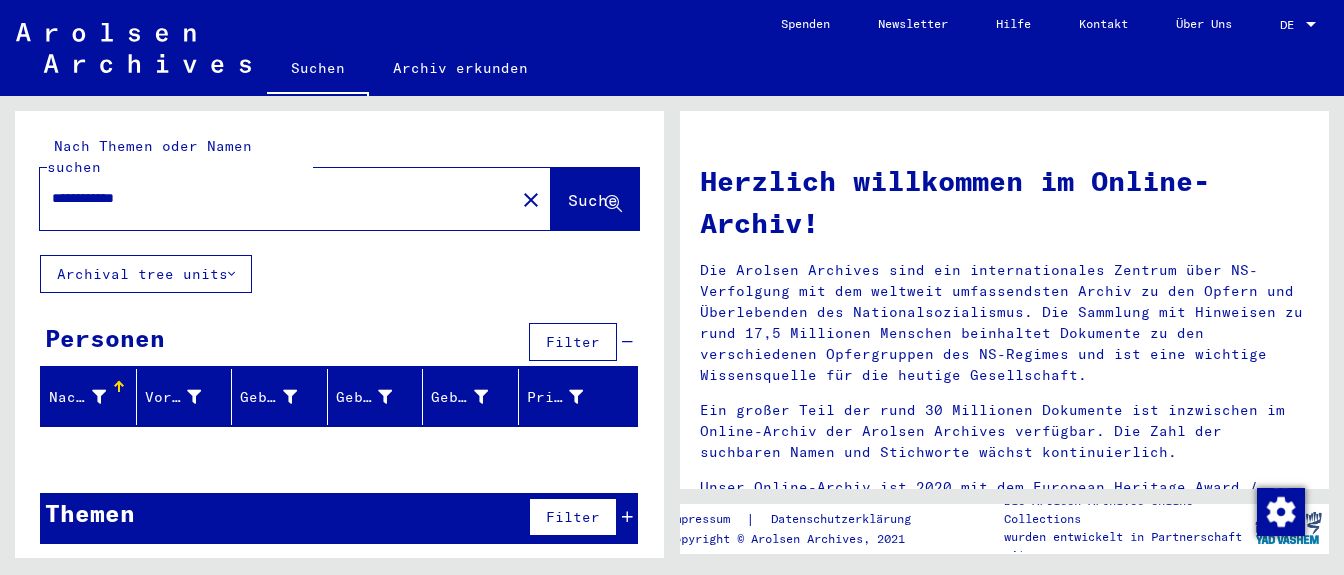 click on "**********" at bounding box center (271, 198) 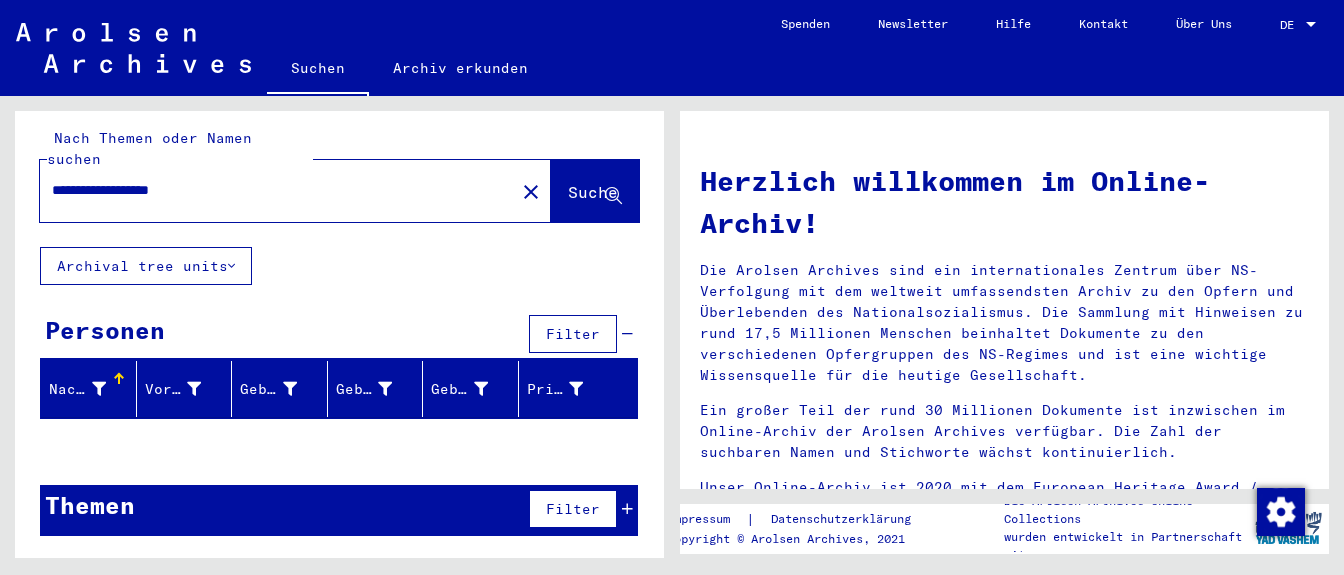 scroll, scrollTop: 0, scrollLeft: 0, axis: both 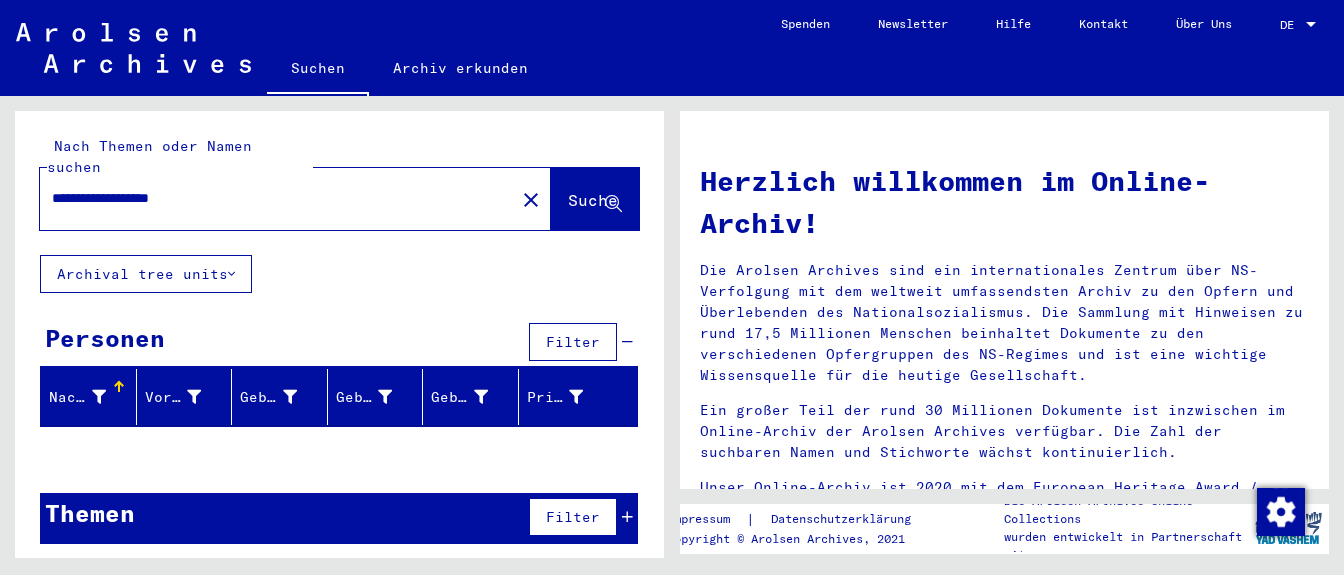 click on "**********" 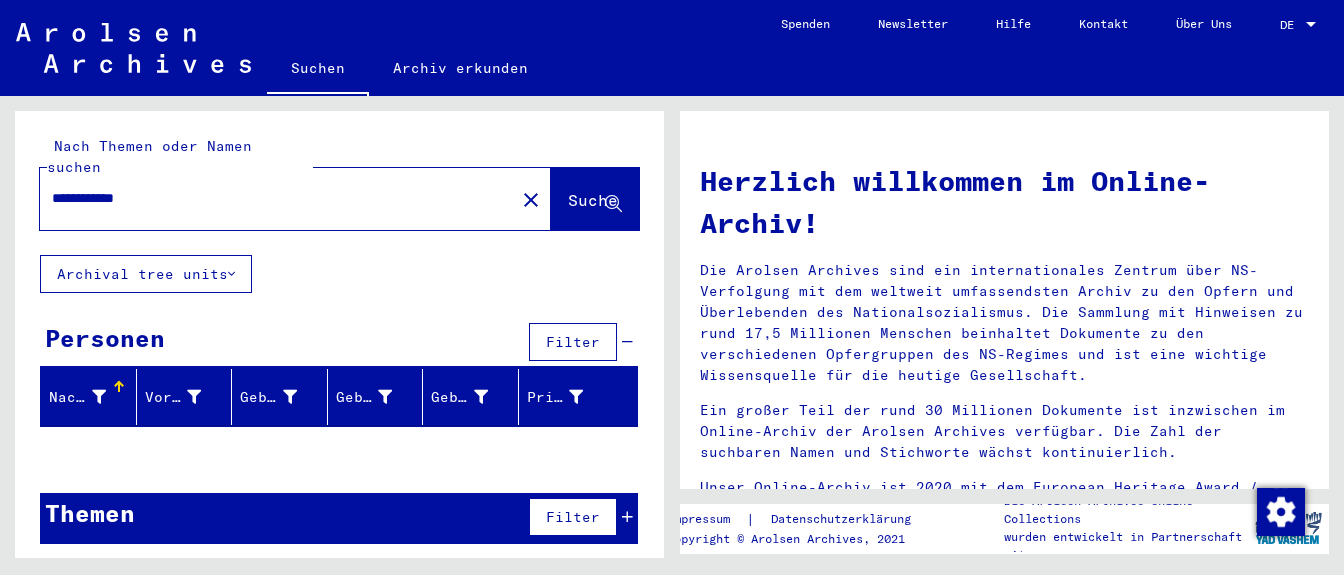 drag, startPoint x: 180, startPoint y: 184, endPoint x: 0, endPoint y: 127, distance: 188.80943 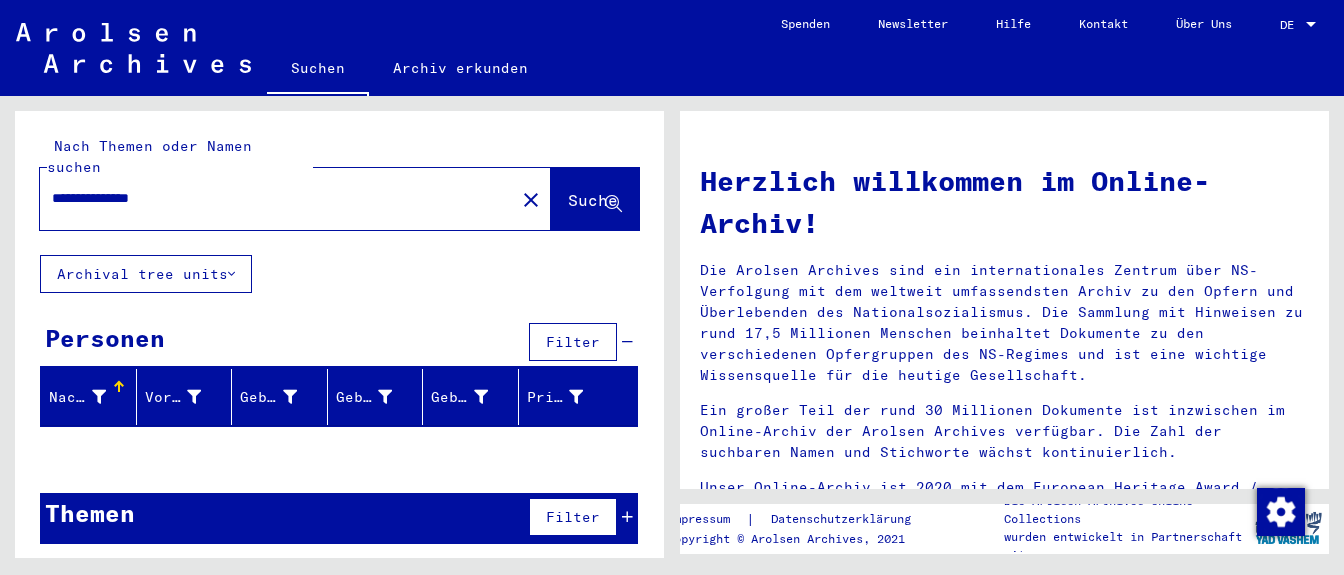 click on "Suche" 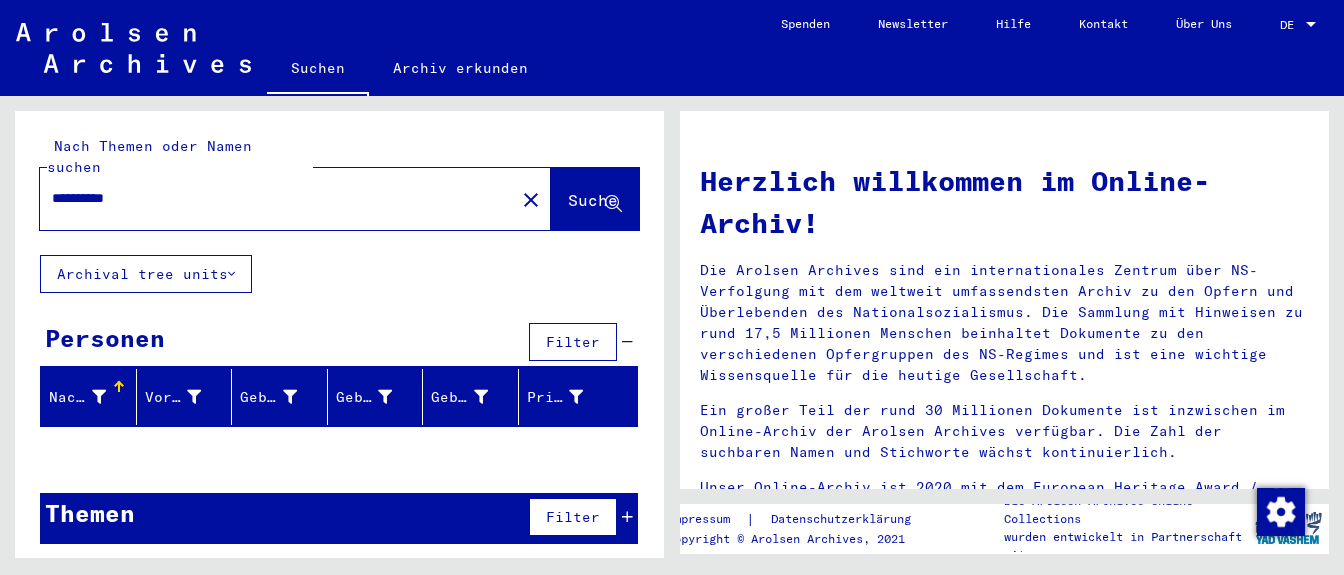 type on "*********" 